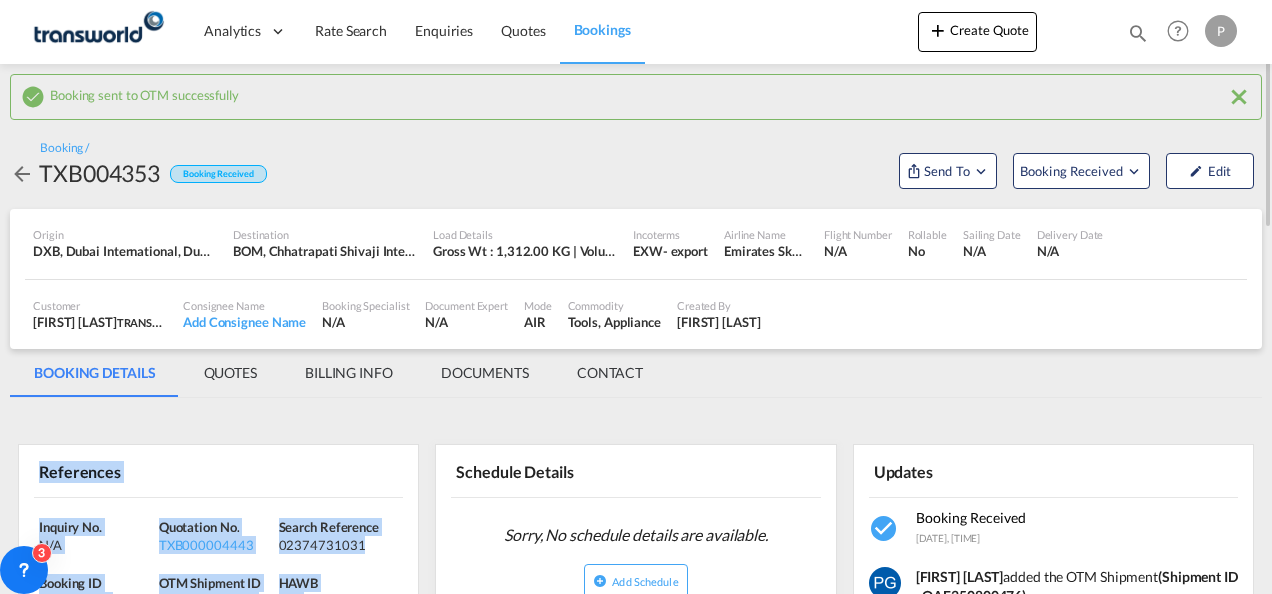scroll, scrollTop: 0, scrollLeft: 0, axis: both 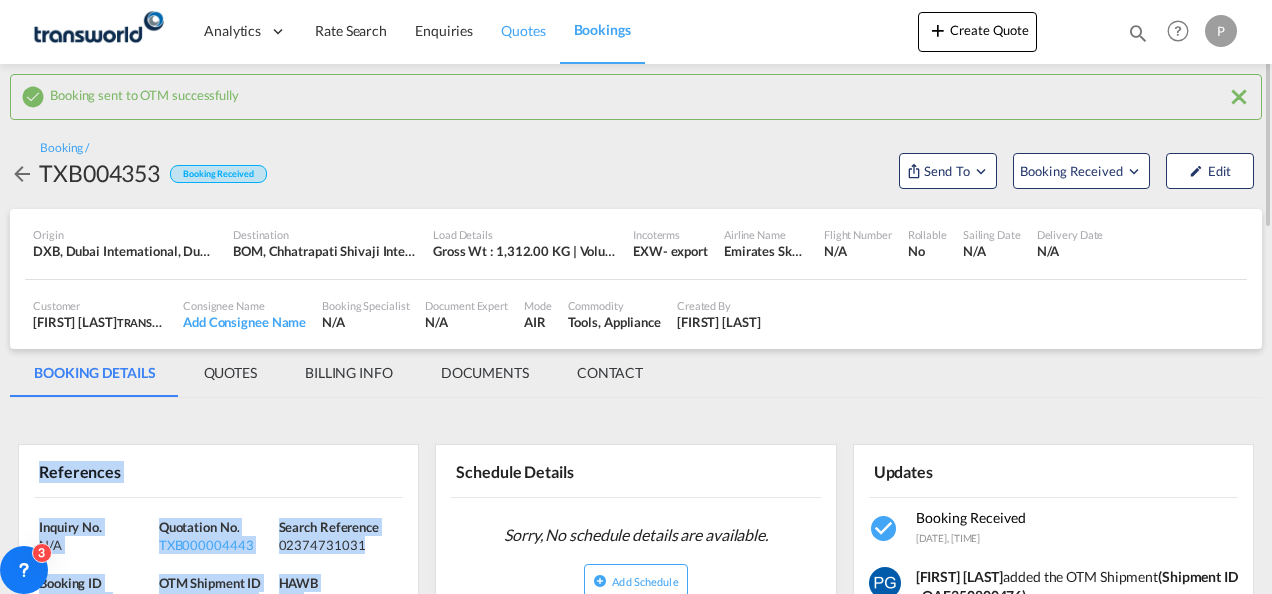 click on "Quotes" at bounding box center [523, 30] 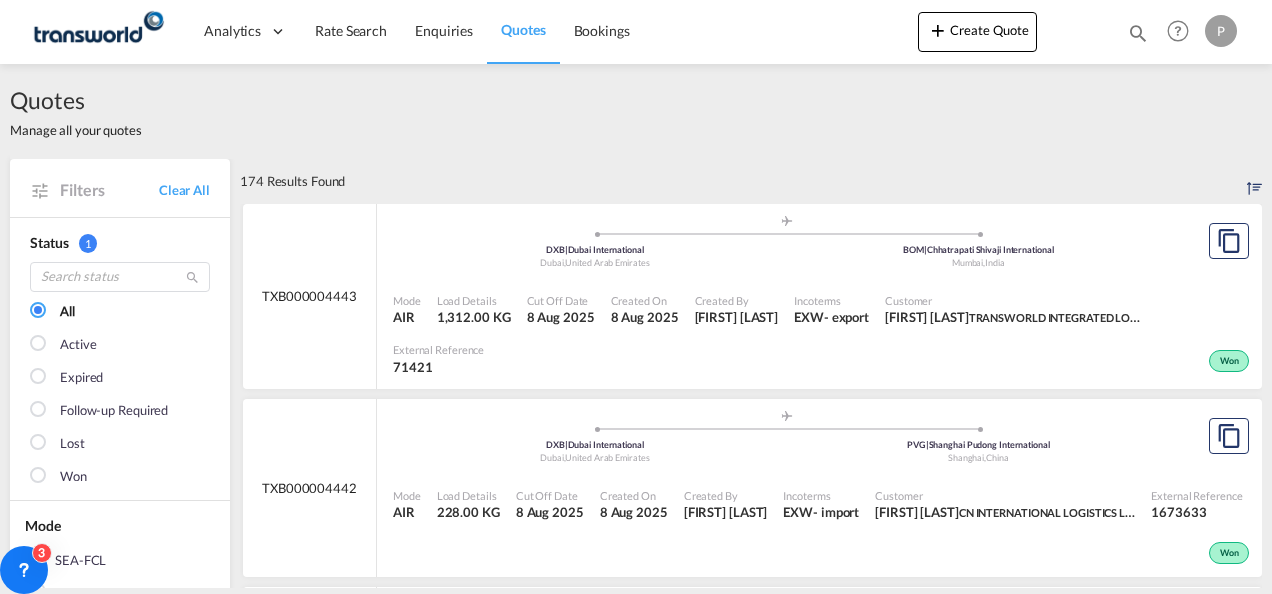 click at bounding box center (1138, 33) 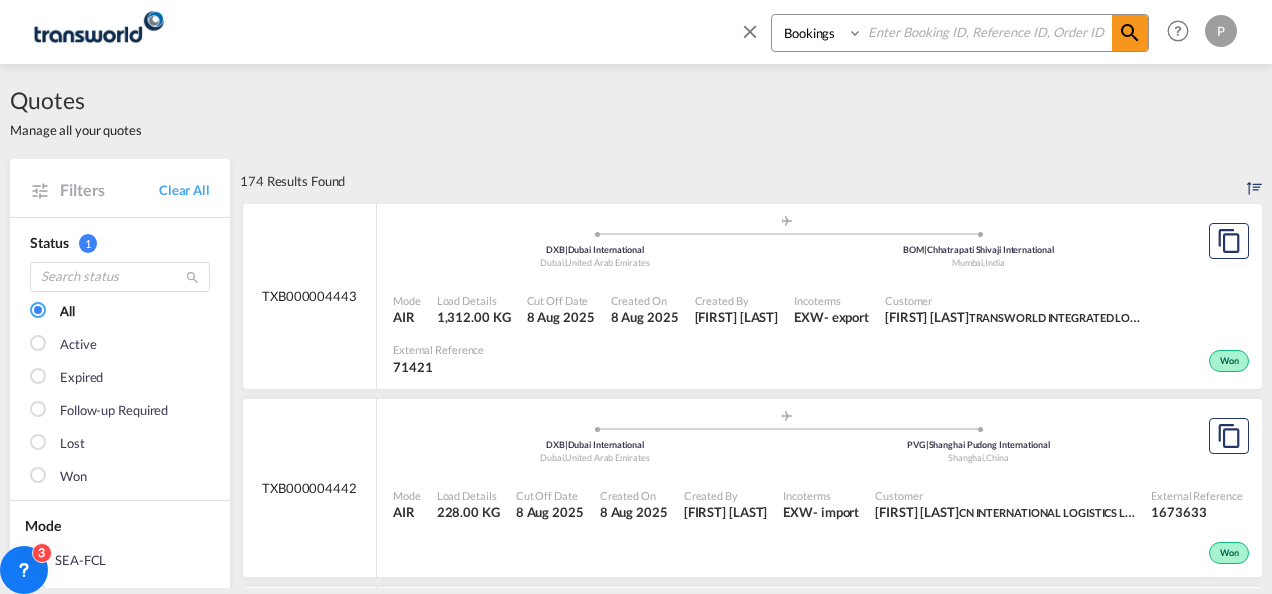 click at bounding box center [987, 32] 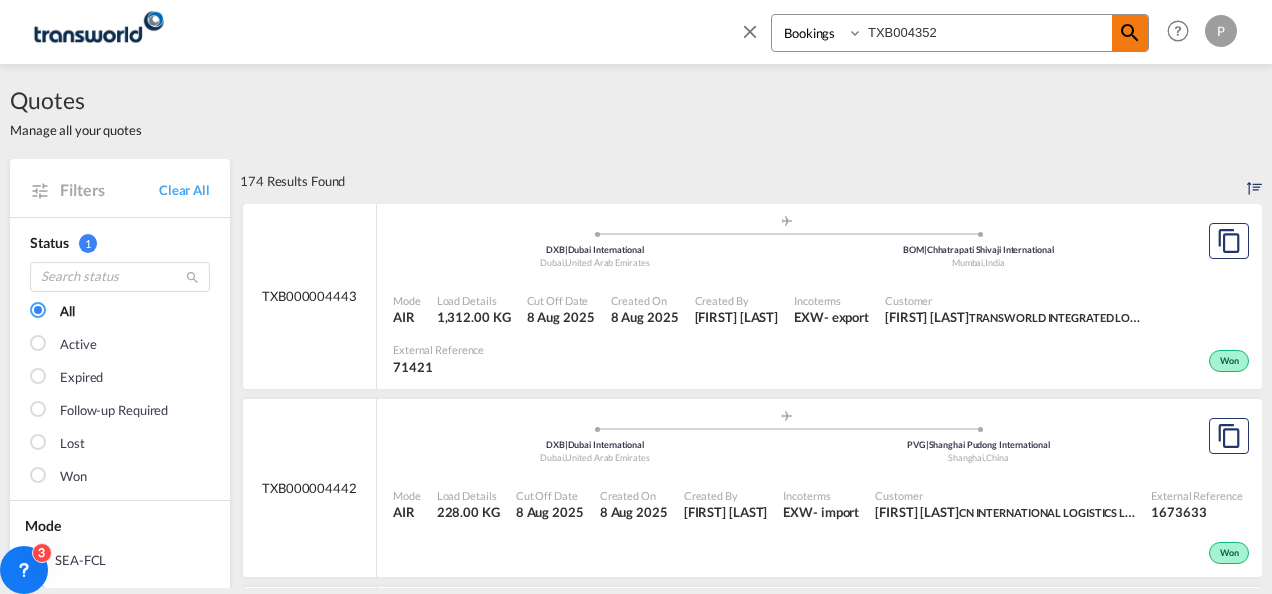 type on "TXB004352" 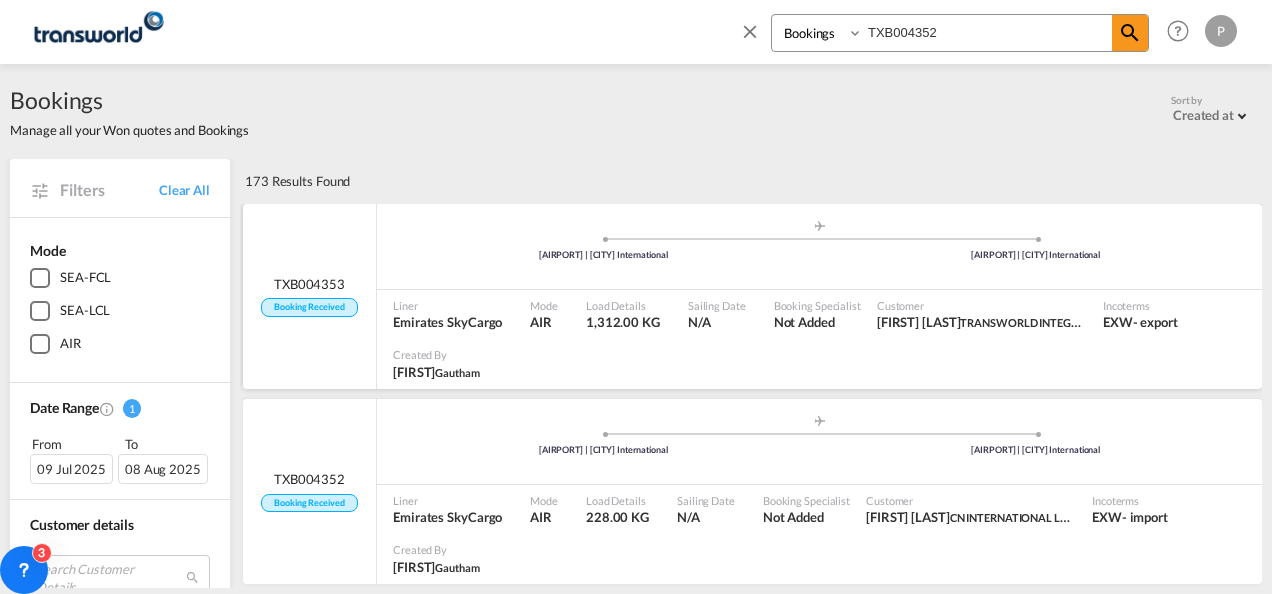 click on "[AIRPORT] | [CITY] International
[AIRPORT] | [CITY] International" at bounding box center (819, 247) 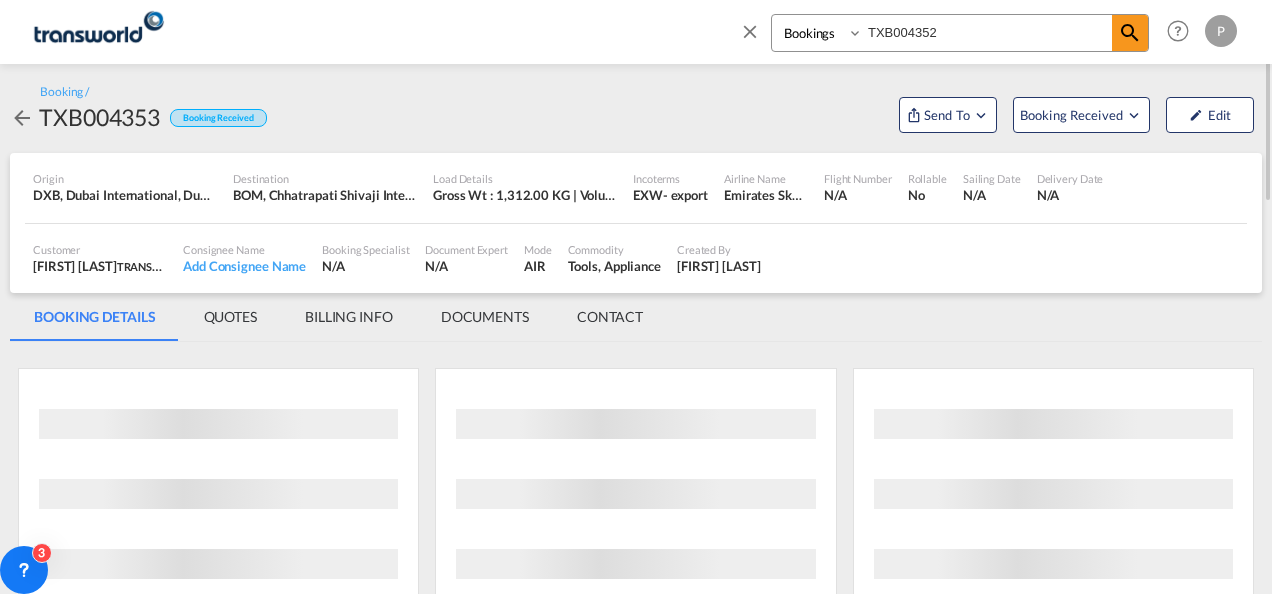 scroll, scrollTop: 0, scrollLeft: 0, axis: both 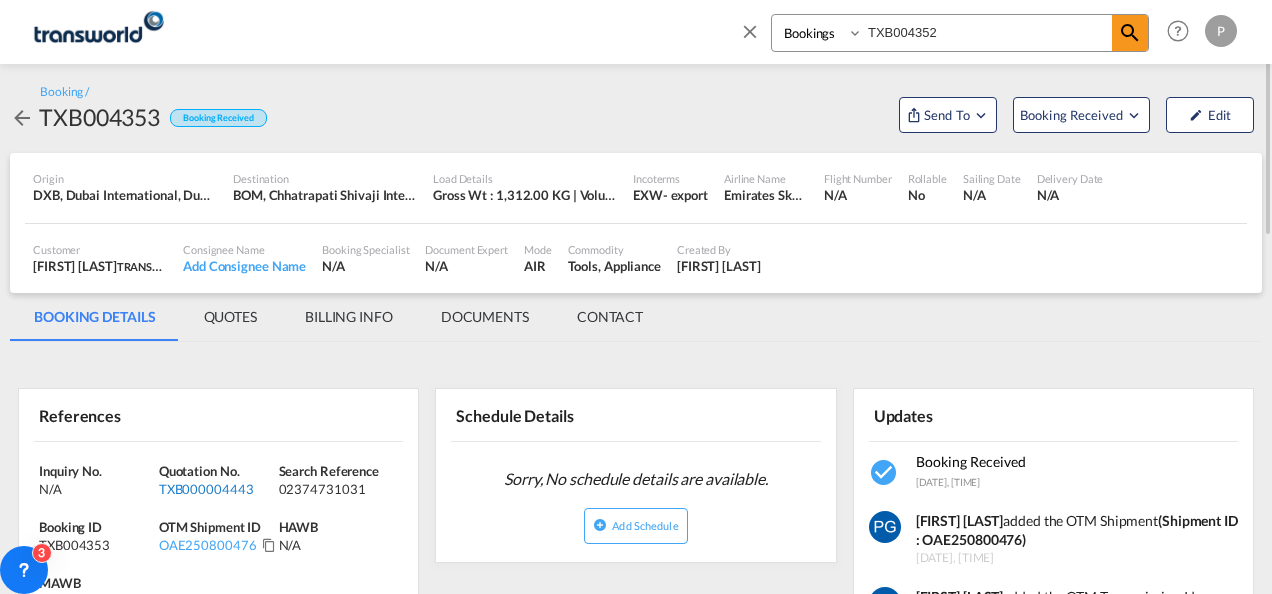 click on "TXB000004443" at bounding box center (216, 489) 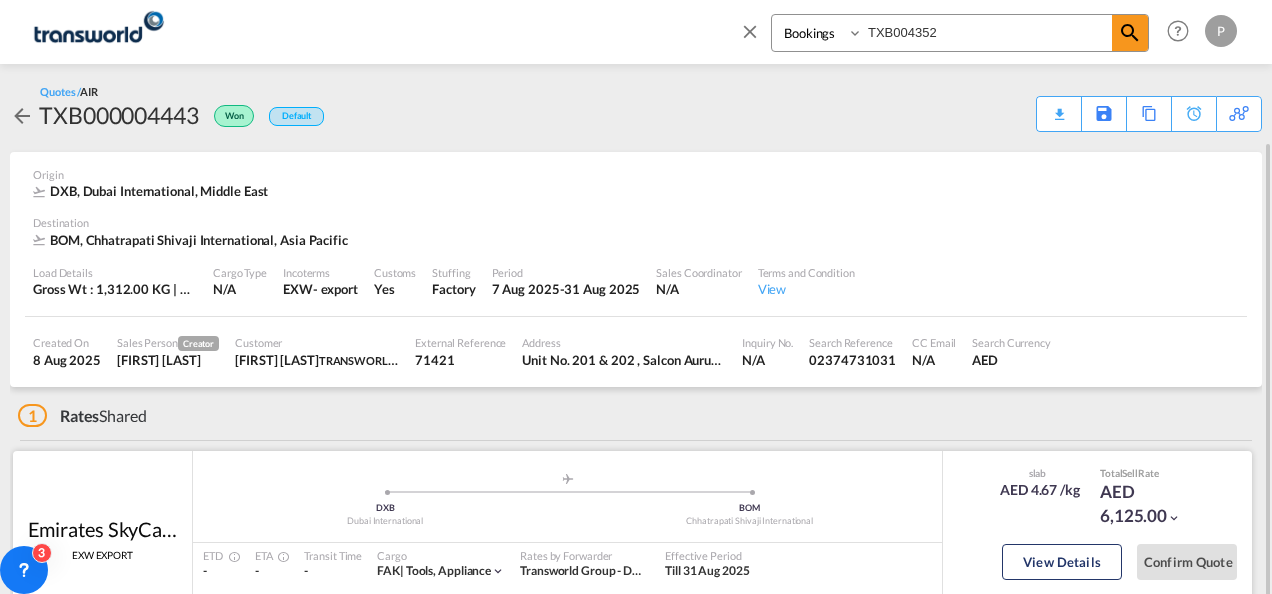 scroll, scrollTop: 100, scrollLeft: 0, axis: vertical 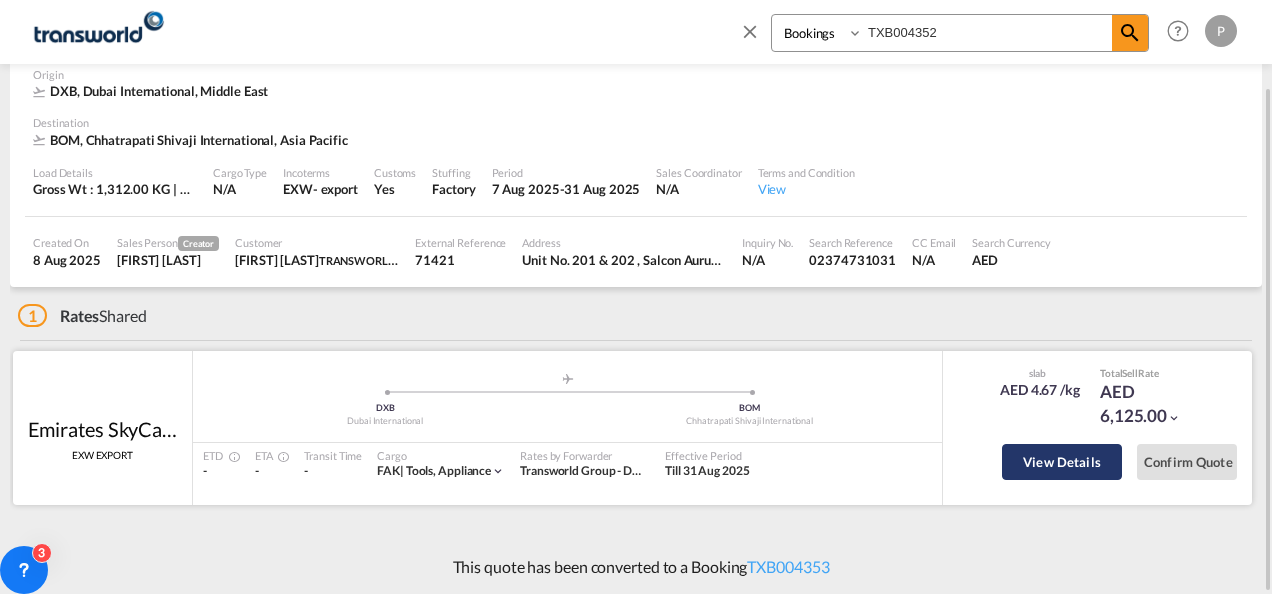 click on "View Details" at bounding box center (1062, 462) 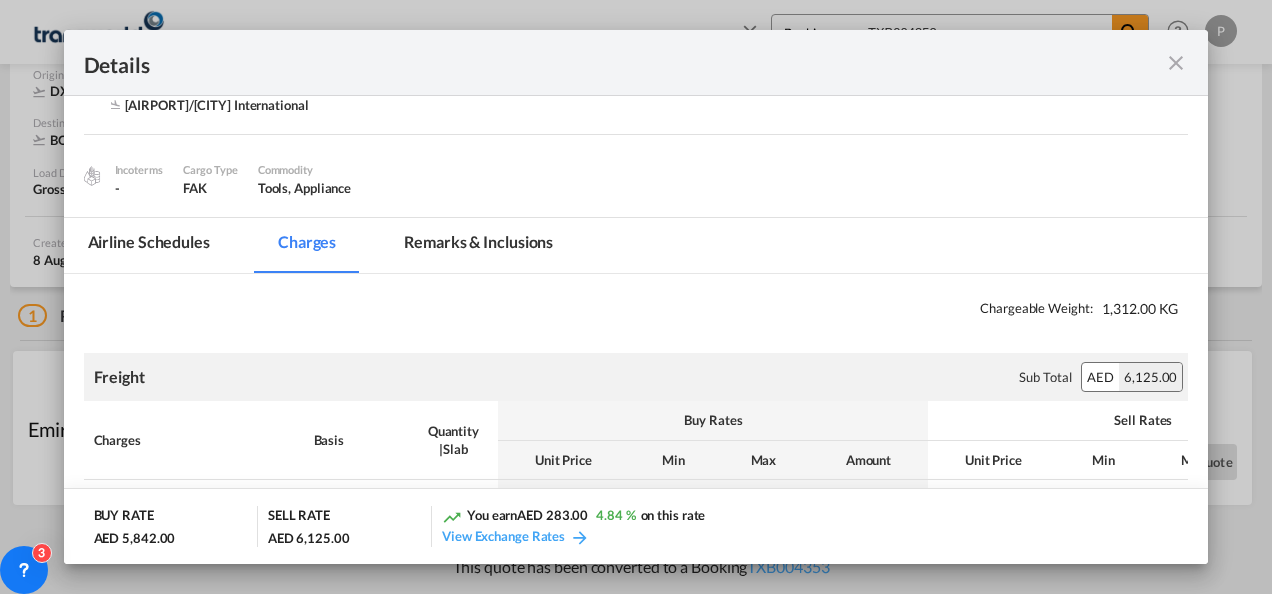 scroll, scrollTop: 0, scrollLeft: 0, axis: both 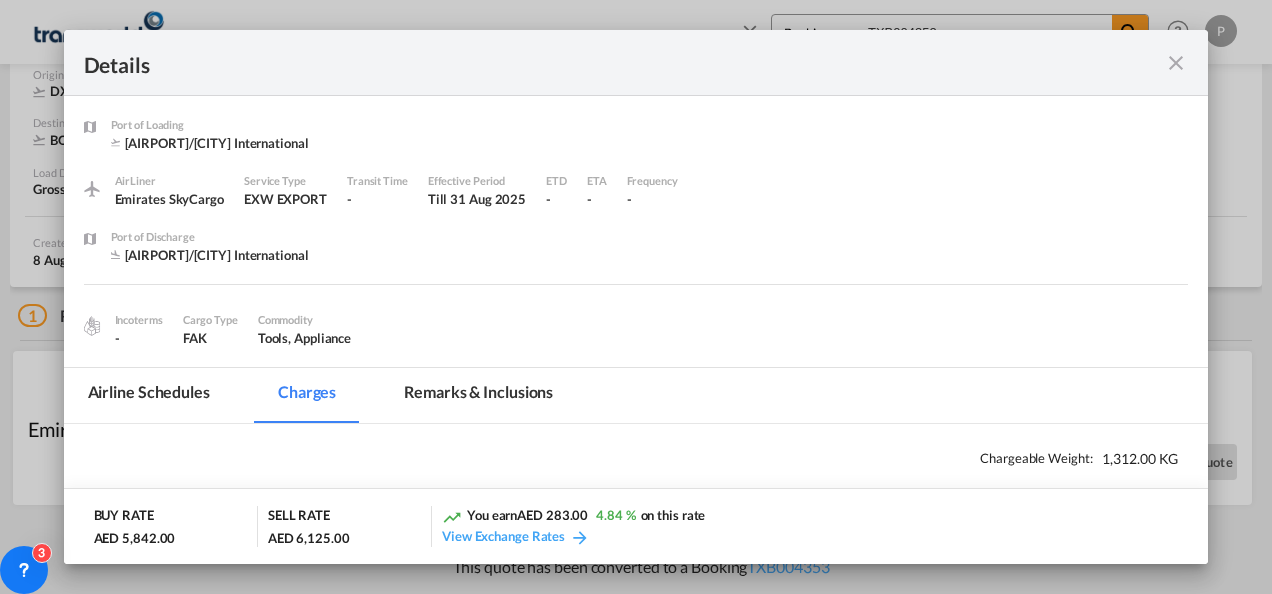 click on "Port of Discharge
[AIRPORT]/[CITY] International" at bounding box center [650, 256] 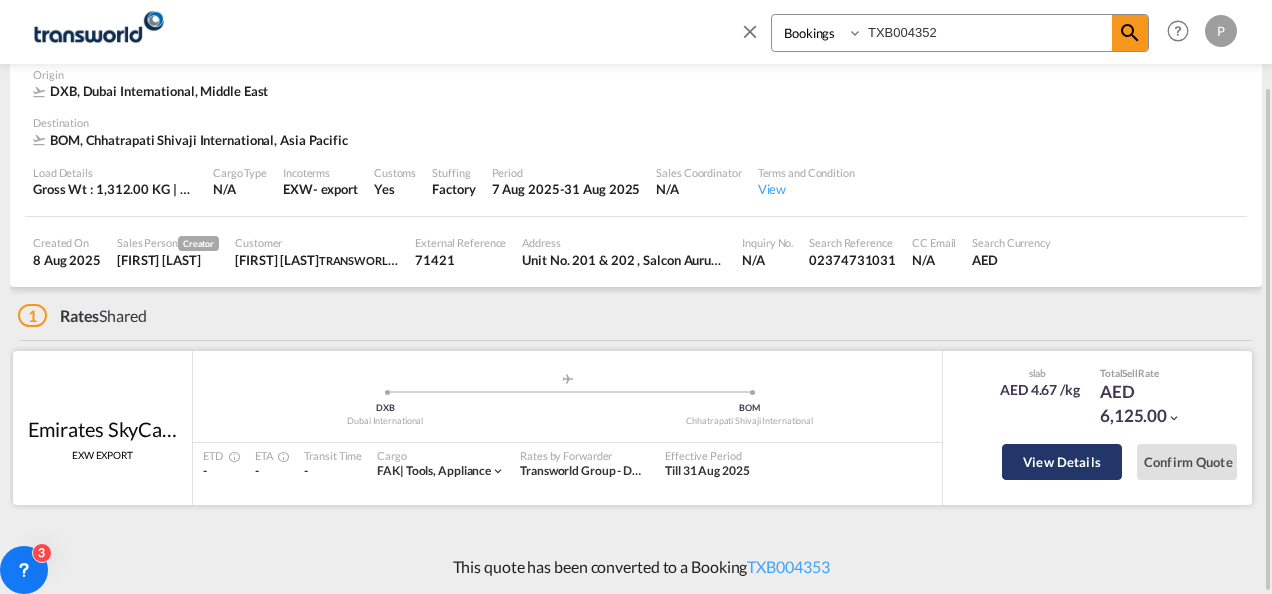 click on "View Details" at bounding box center [1062, 462] 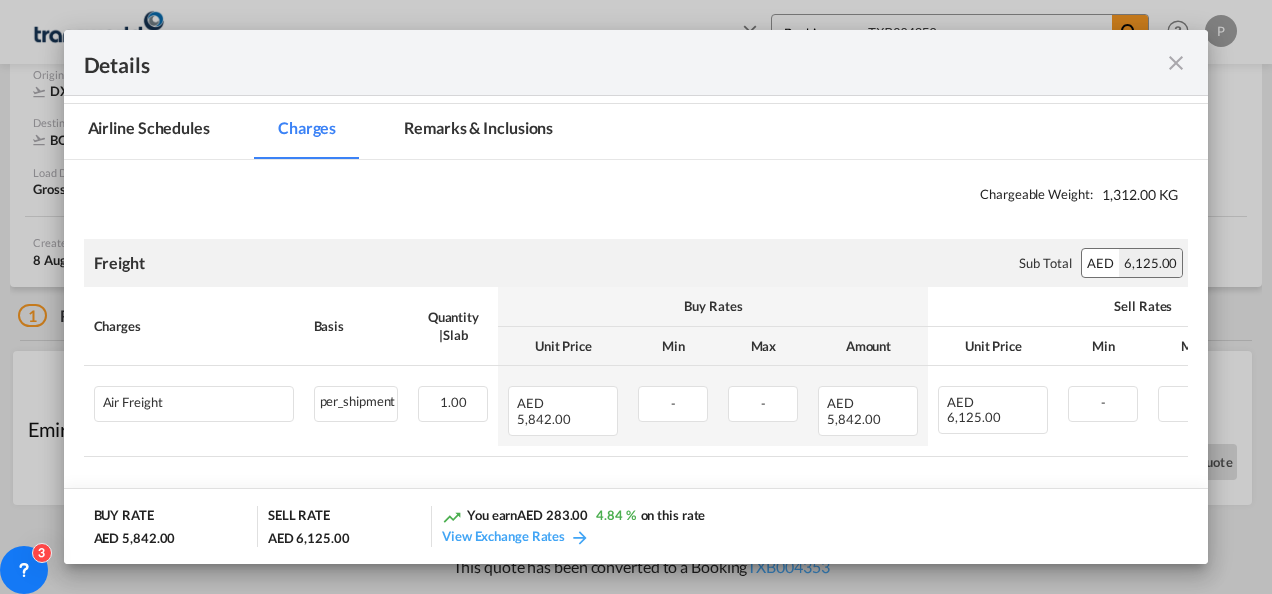 scroll, scrollTop: 268, scrollLeft: 0, axis: vertical 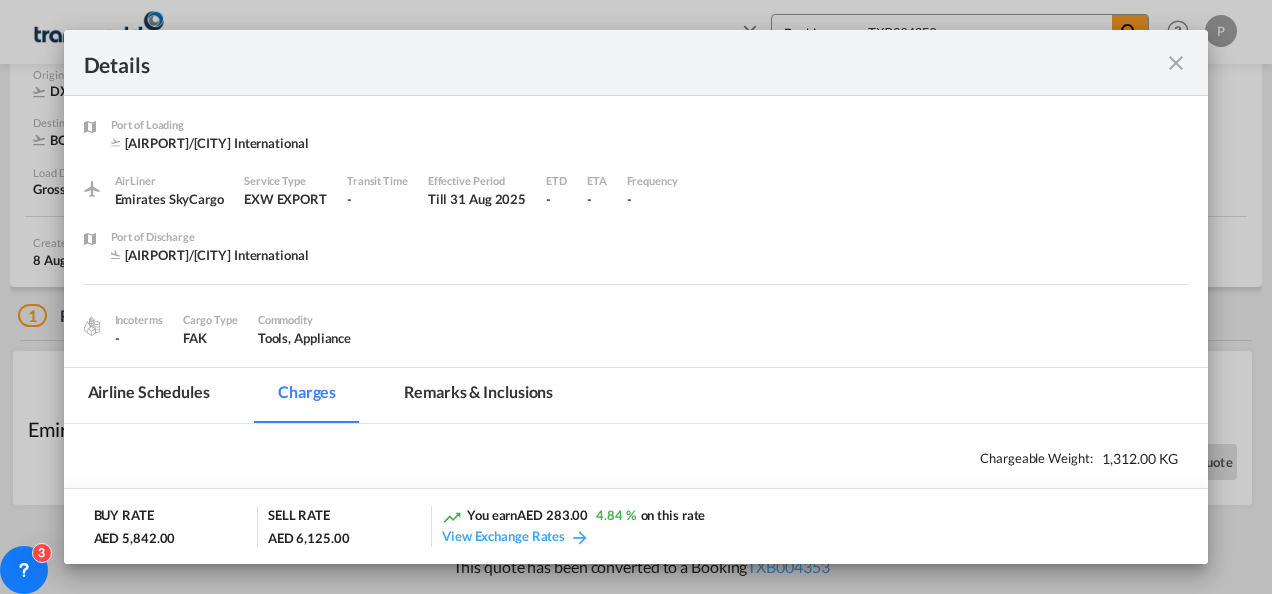 click on "Details" at bounding box center (636, 63) 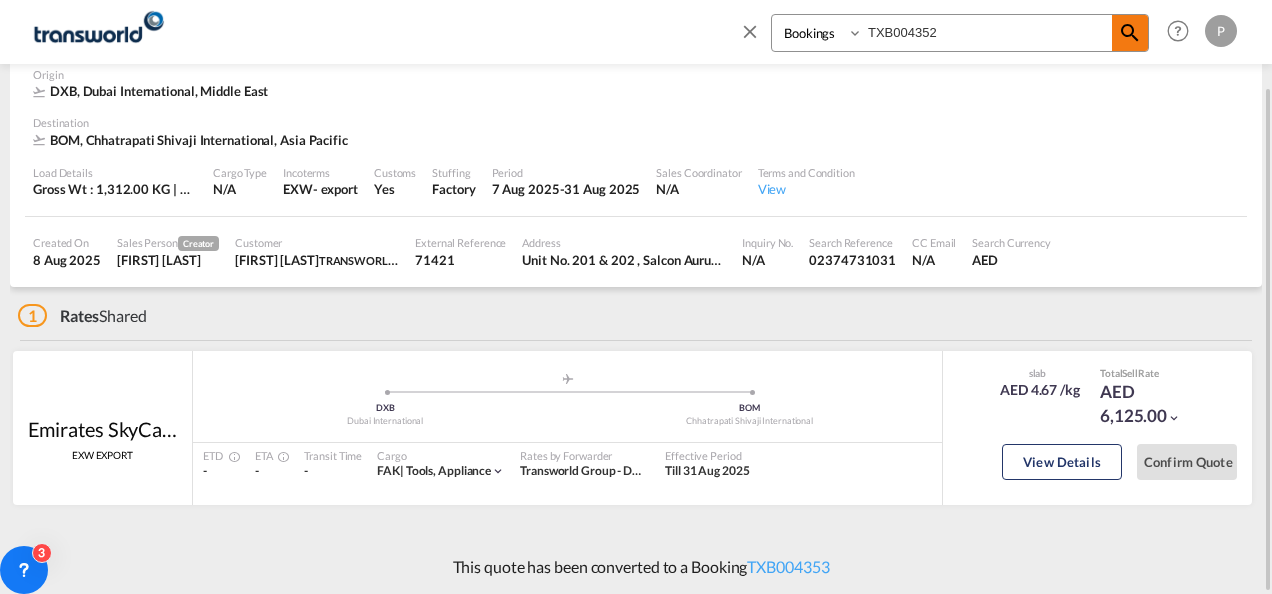 click at bounding box center (1130, 33) 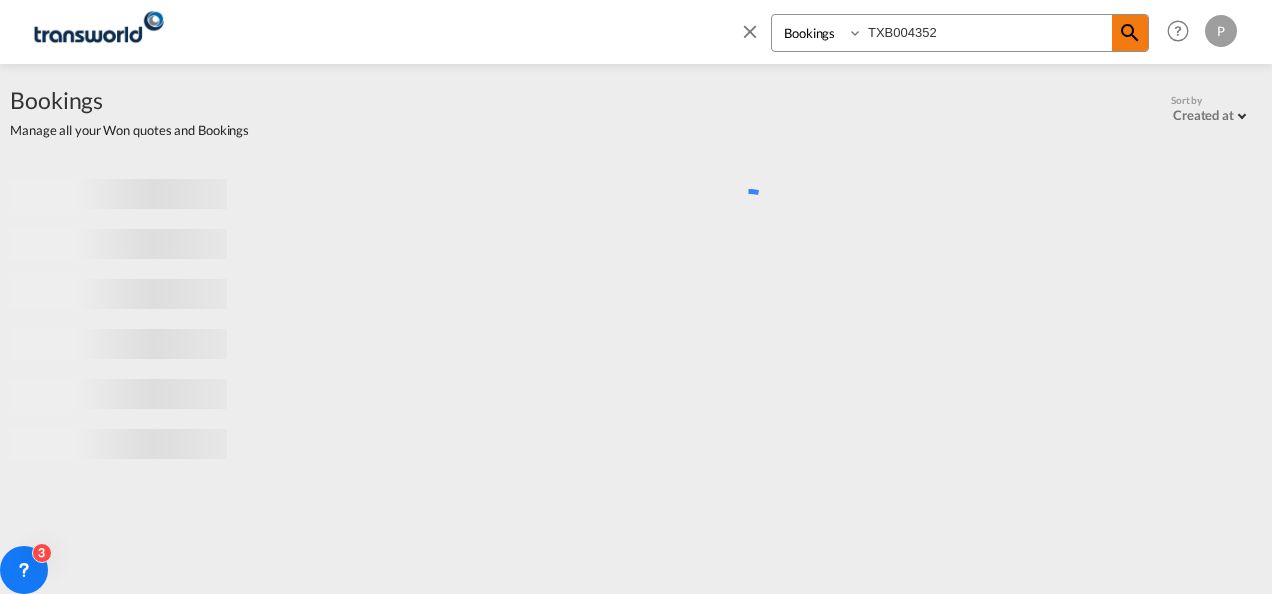 scroll, scrollTop: 0, scrollLeft: 0, axis: both 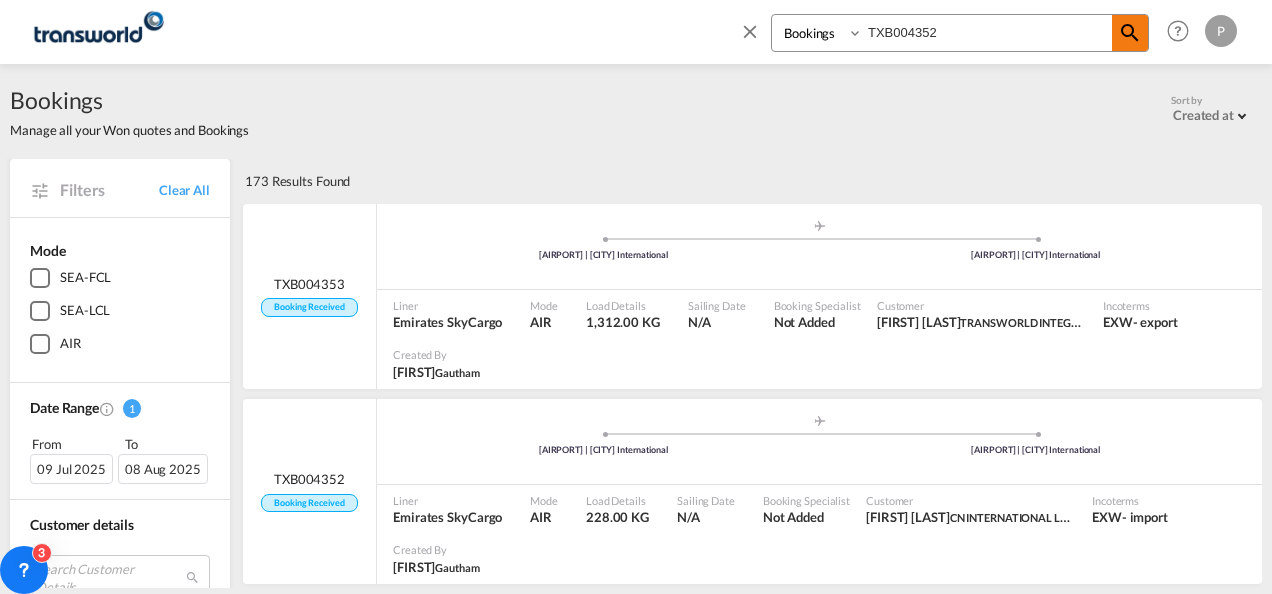 click at bounding box center [1130, 33] 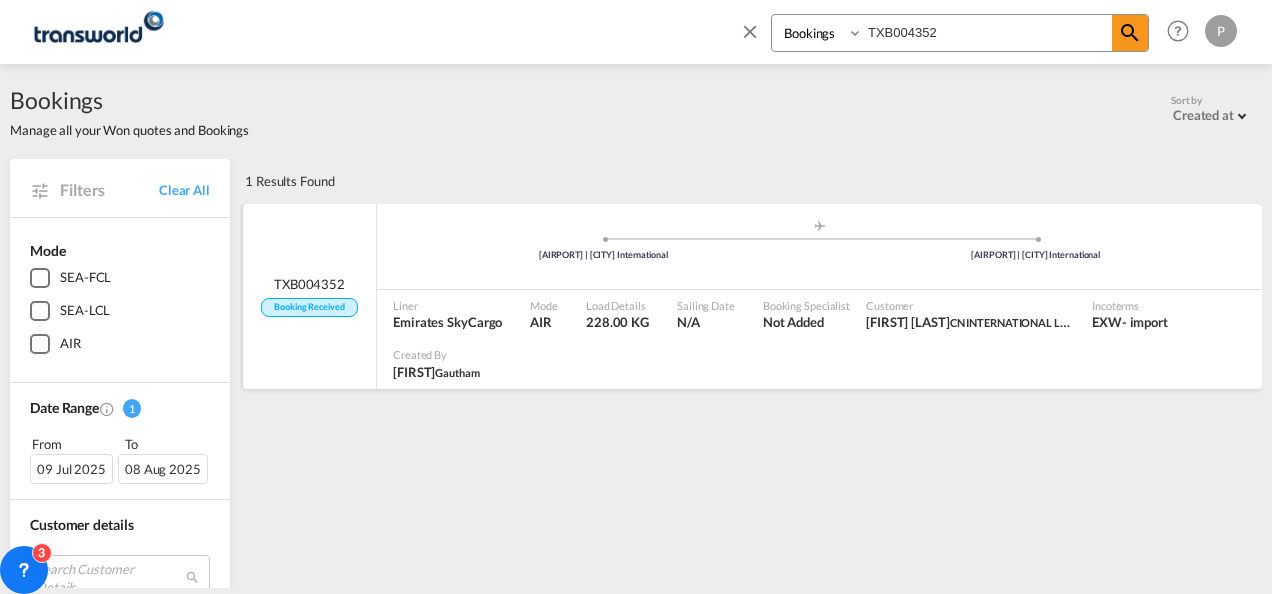 click on "Liner" at bounding box center (447, 305) 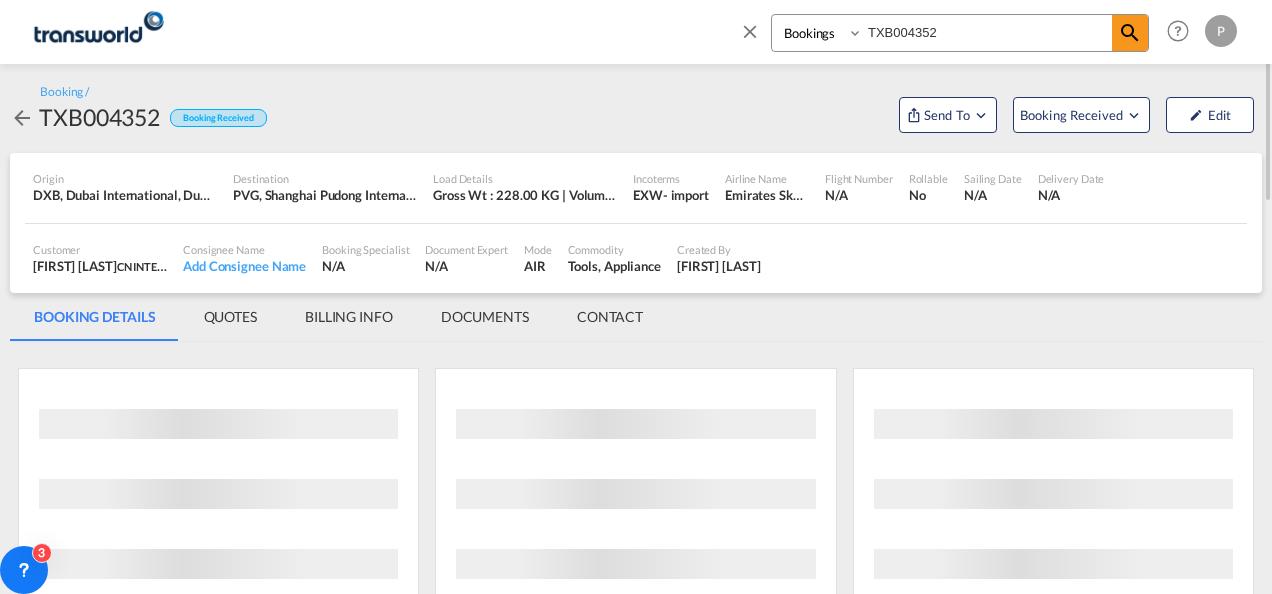 scroll, scrollTop: 0, scrollLeft: 0, axis: both 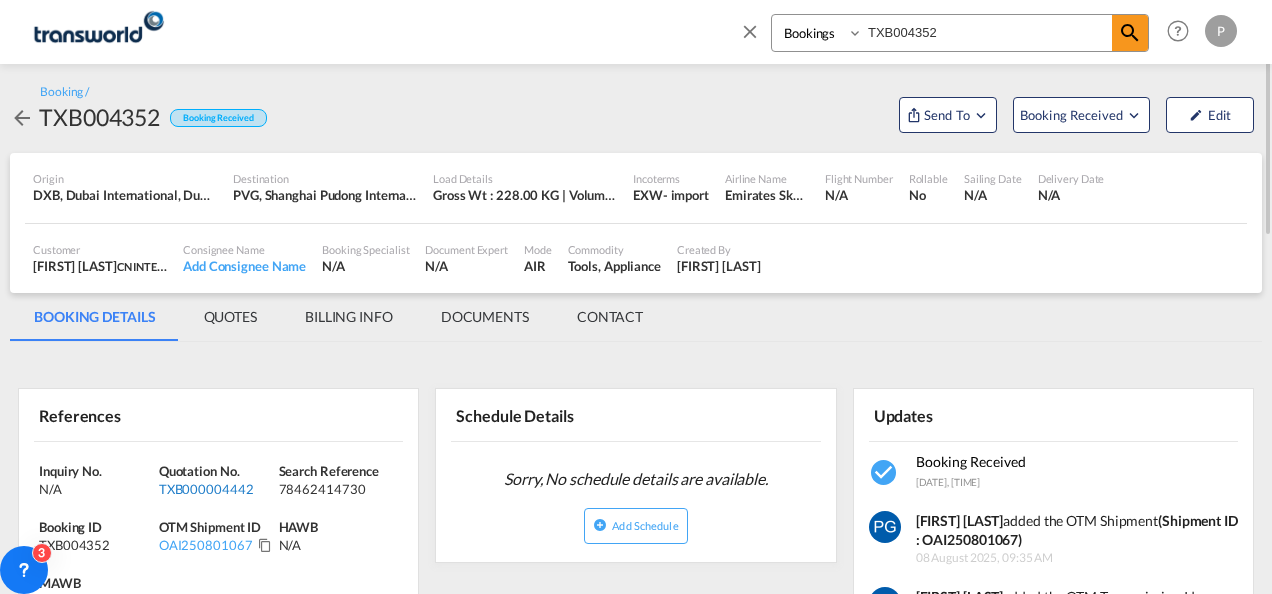 click on "TXB000004442" at bounding box center [216, 489] 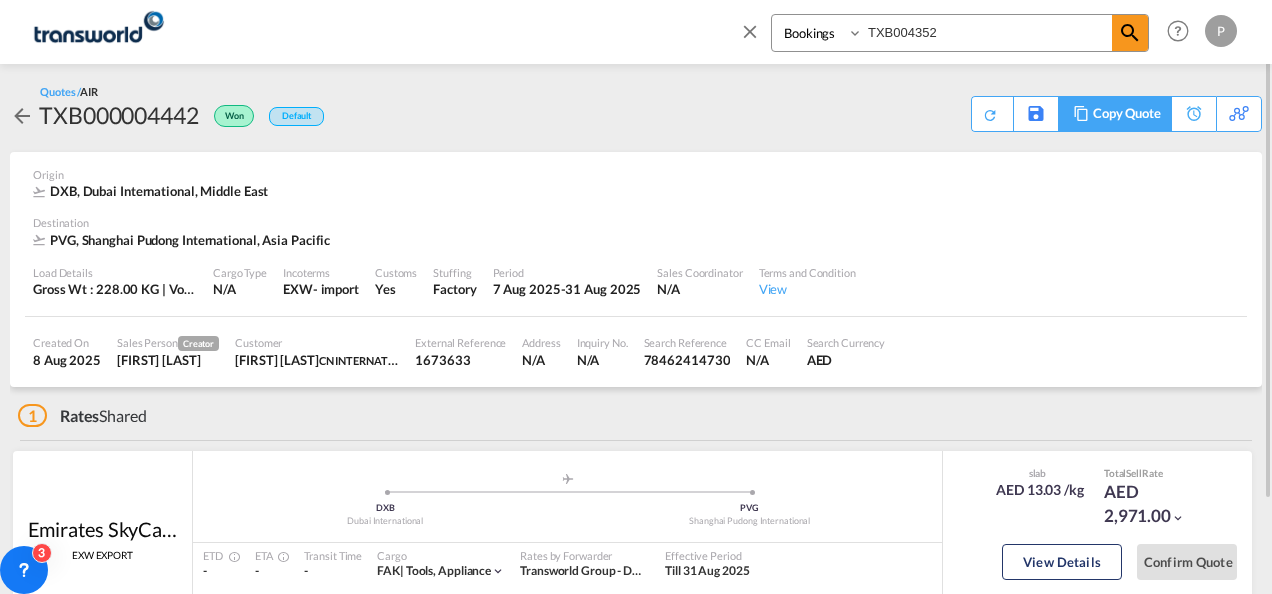 click on "Copy Quote" at bounding box center (1127, 114) 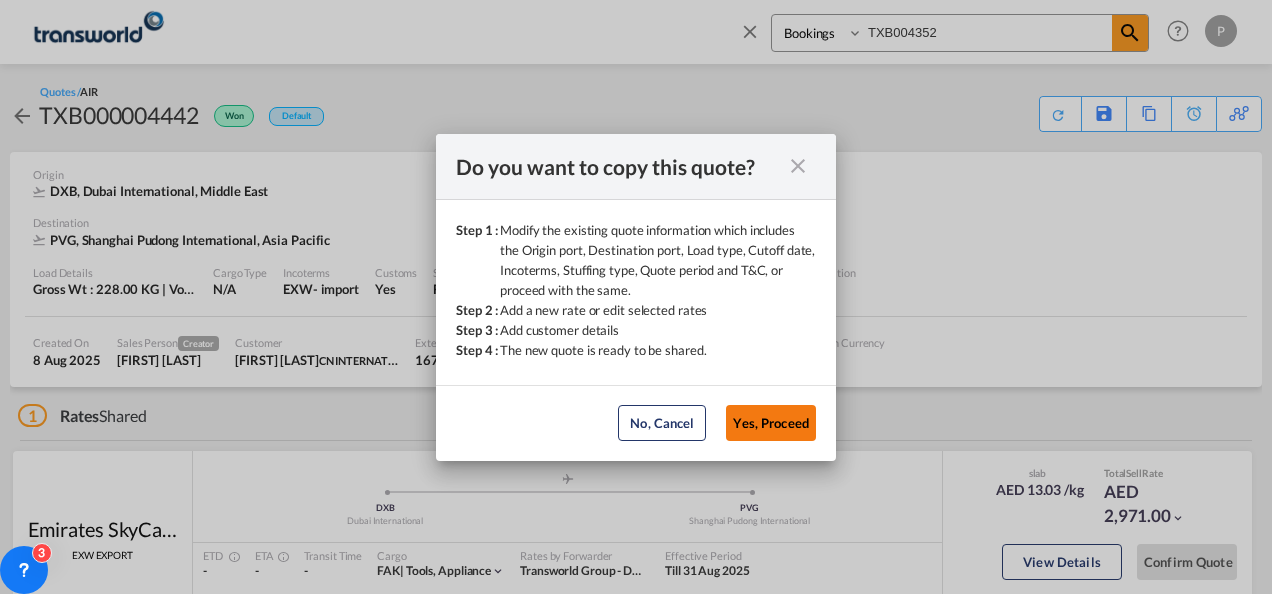 click on "Yes, Proceed" 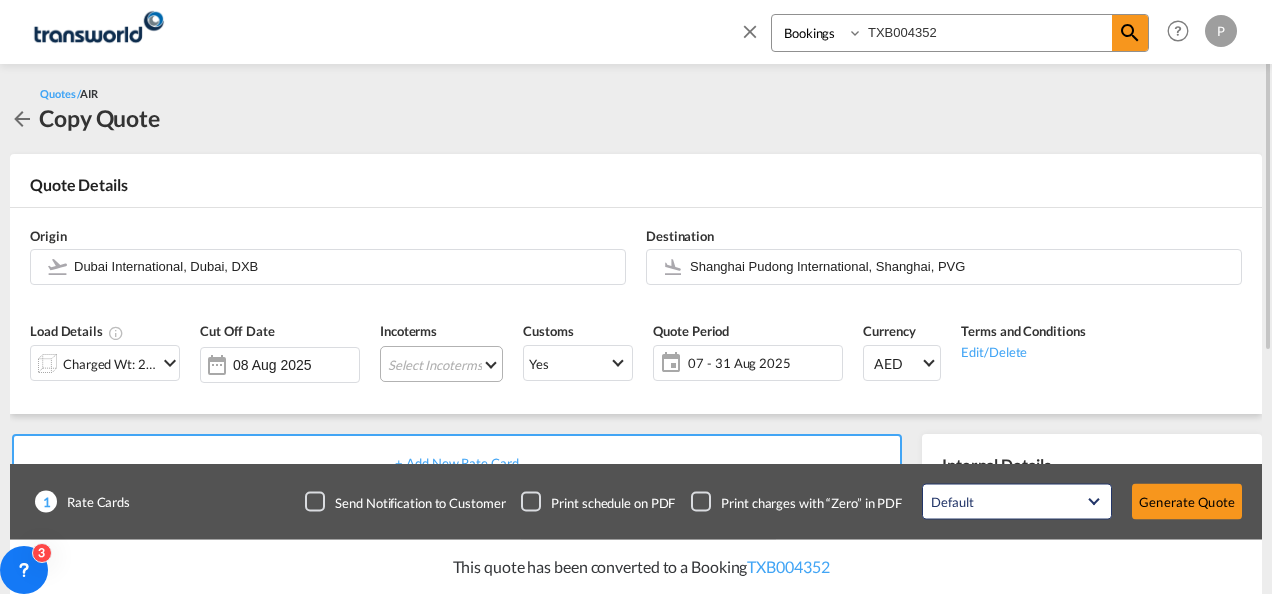 click on "Select Incoterms
CPT - import
Carrier Paid to FAS - import
Free Alongside Ship FOB - export
Free on Board EXW - export
Ex Works CFR - export
Cost and Freight DDP - export
Delivery Duty Paid CIF - import
Cost,Insurance and Freight FOB - import
Free on Board DPU - export
Delivery at Place Unloaded CPT - export
Carrier Paid to DPU - import
Delivery at Place Unloaded DAP - import
Delivered at Place EXW - import
Ex Works CIP - export
Carriage and Insurance Paid to DAP - export
Delivered at Place FCA - export
Free Carrier CFR - import
Cost and Freight CIF - export
Cost,Insurance and Freight FCA - import
Free Carrier FAS - export
Free Alongside Ship CIP - import
Carriage and Insurance Paid to" at bounding box center (441, 364) 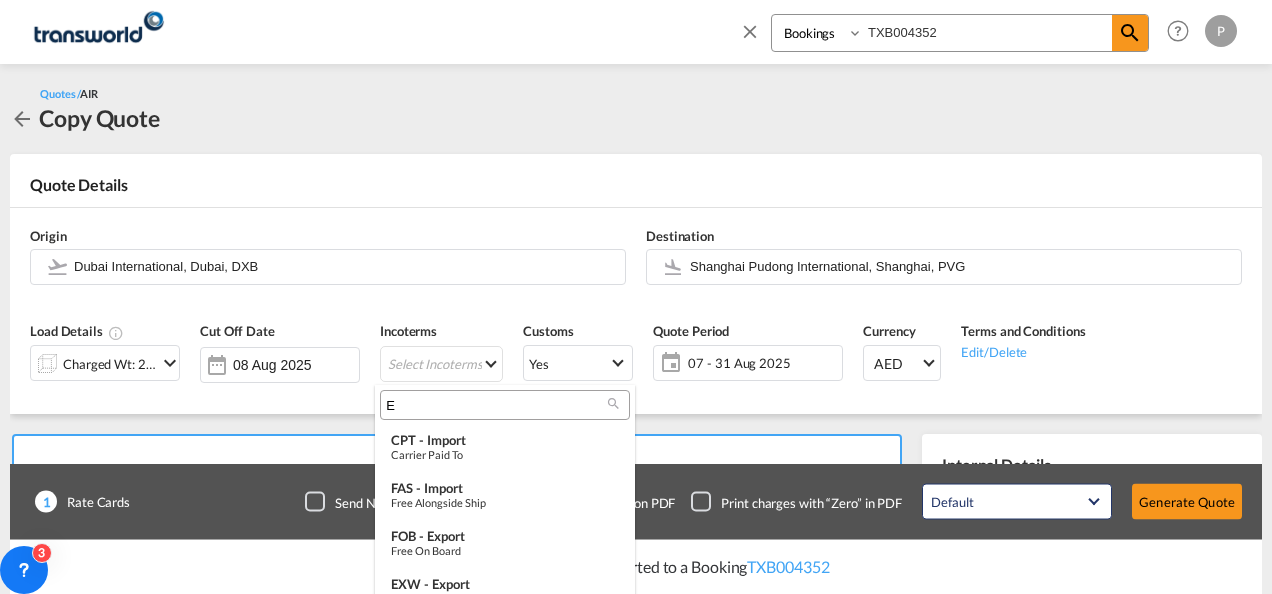 click on "E" at bounding box center [497, 405] 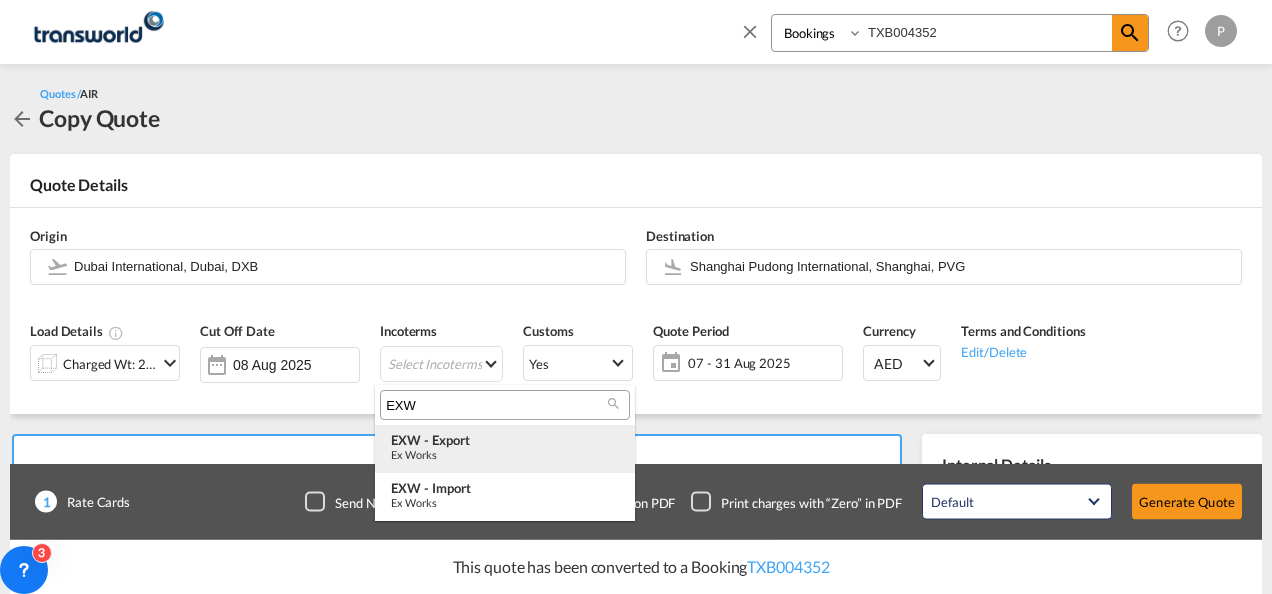 type on "EXW" 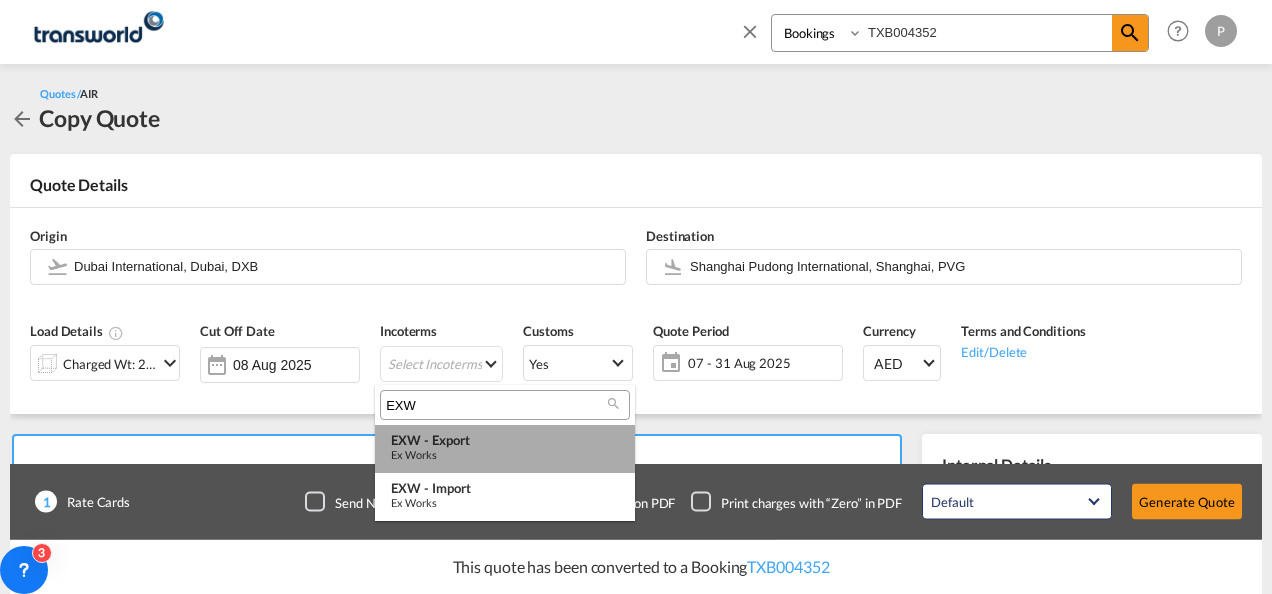 click on "Ex Works" at bounding box center (505, 454) 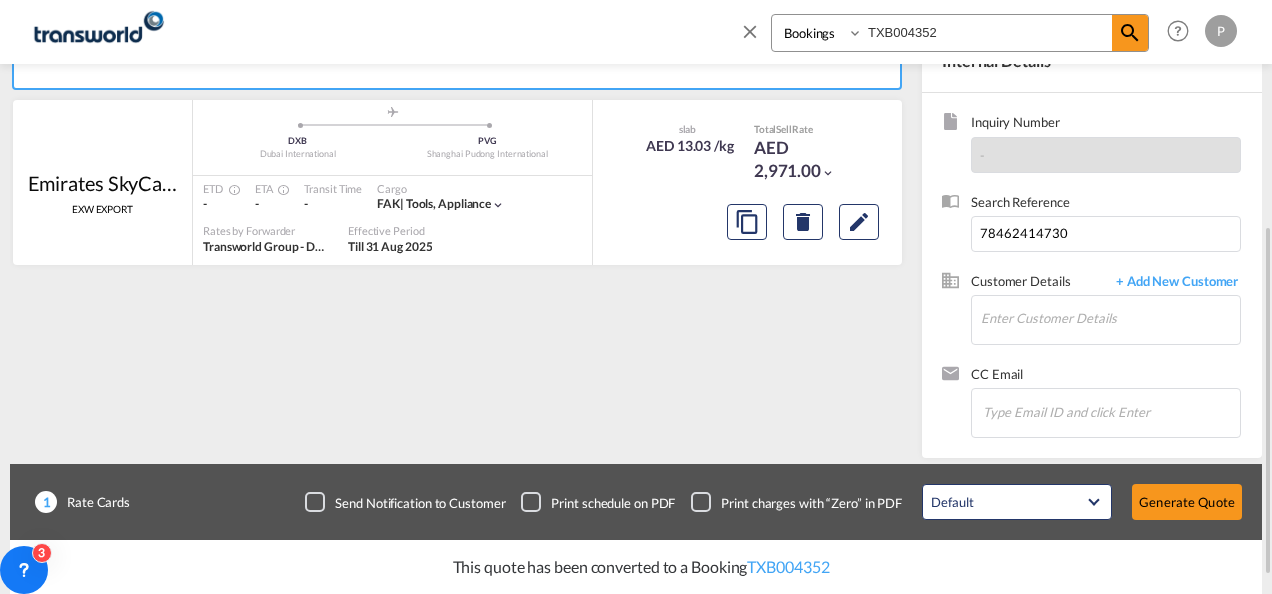 scroll, scrollTop: 412, scrollLeft: 0, axis: vertical 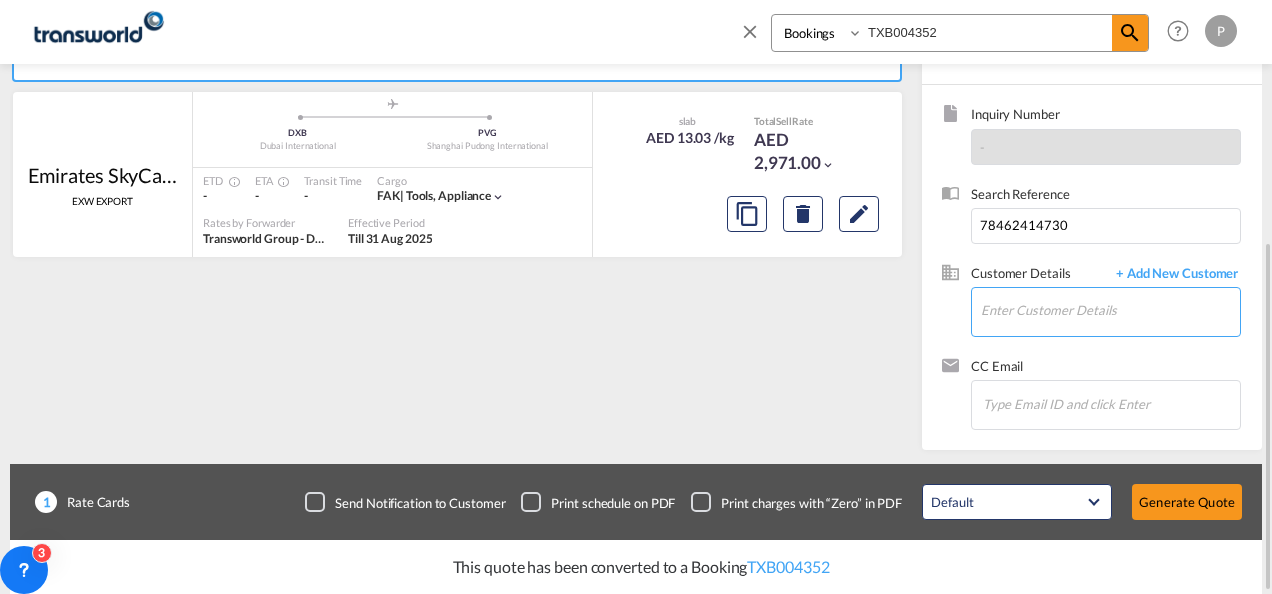 click on "Enter Customer Details" at bounding box center [1110, 310] 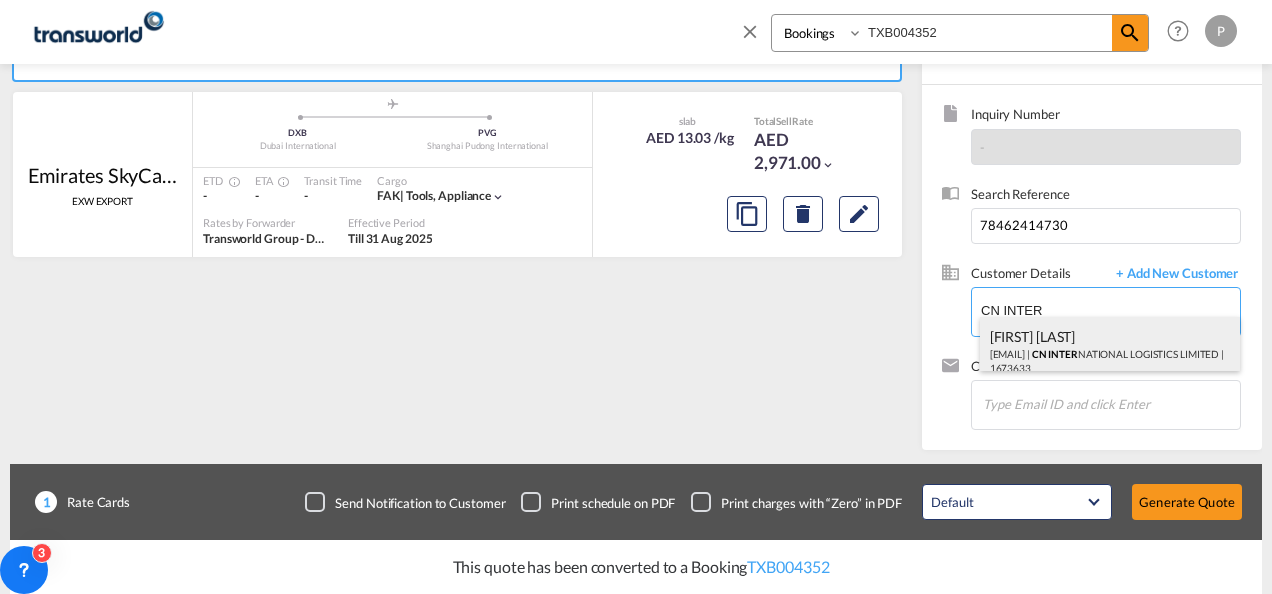 click on "[FIRST] [LAST] [EMAIL]    |    [COMPANY]
|      [NUMBER]" at bounding box center [1110, 351] 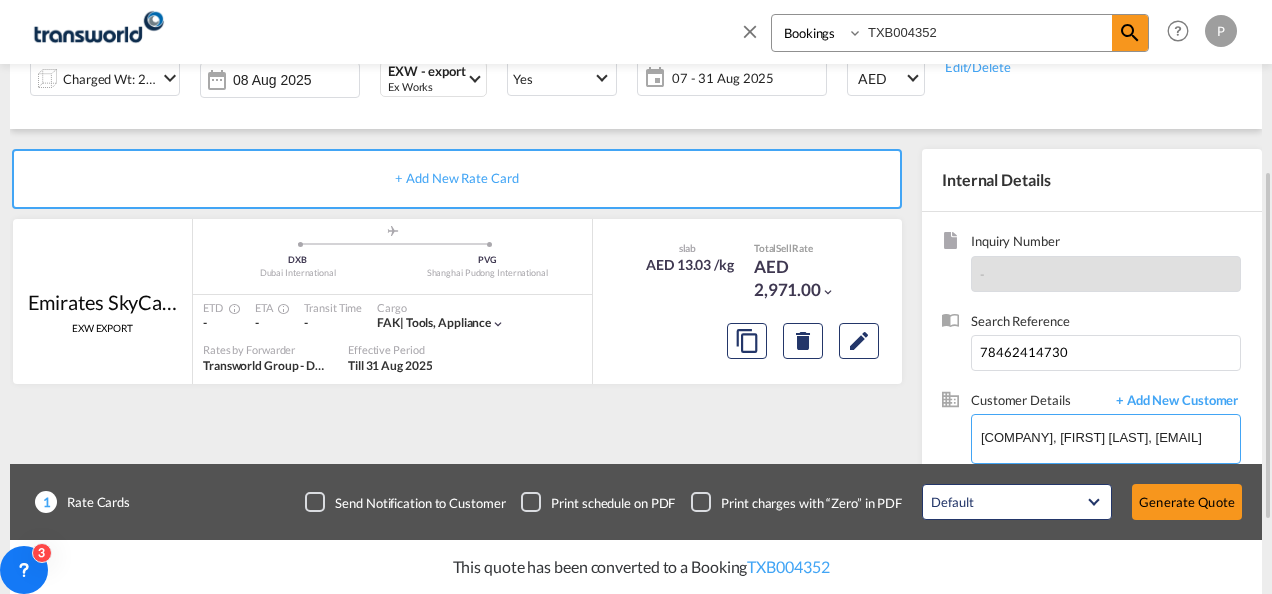 scroll, scrollTop: 286, scrollLeft: 0, axis: vertical 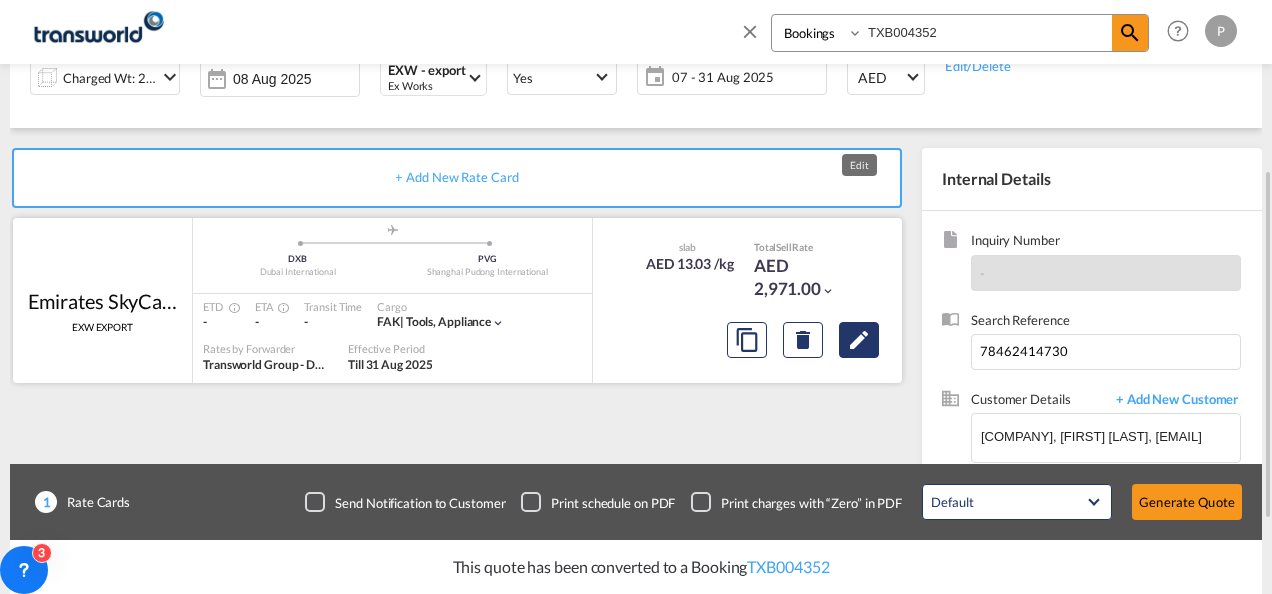 click at bounding box center (859, 340) 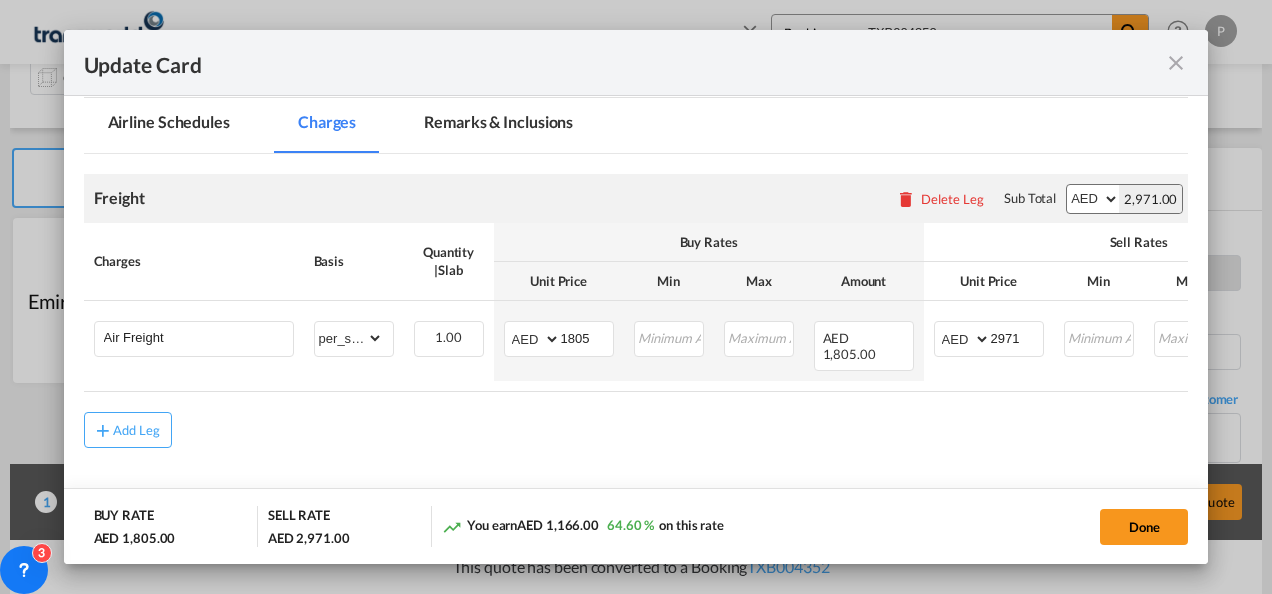 scroll, scrollTop: 458, scrollLeft: 0, axis: vertical 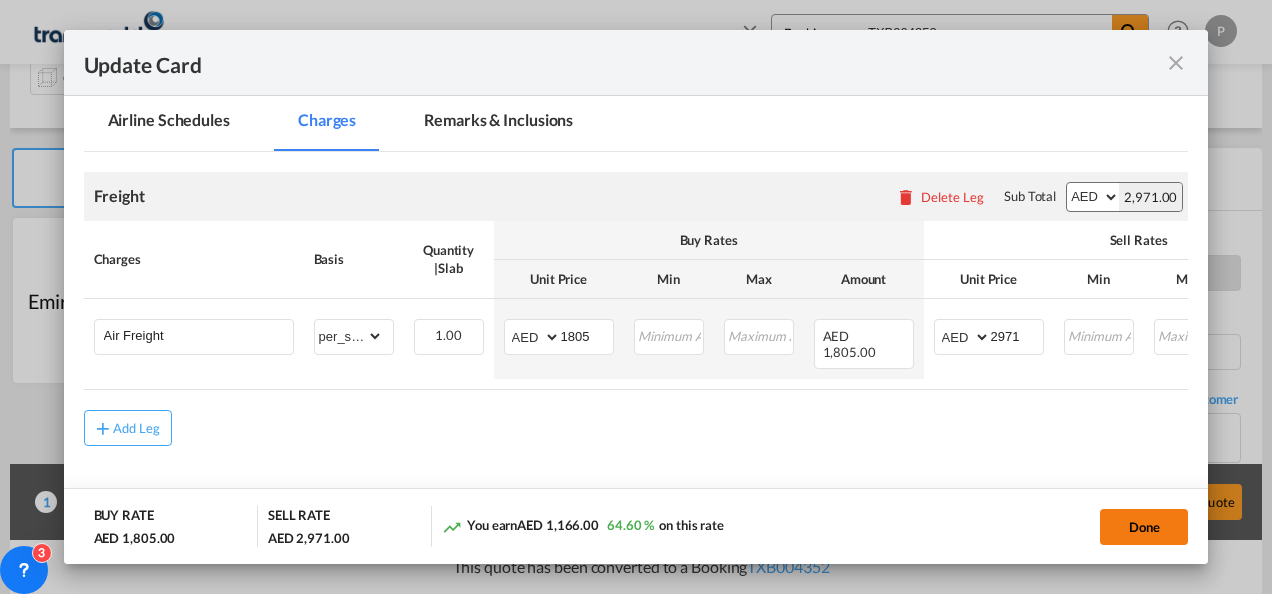 click on "Done" 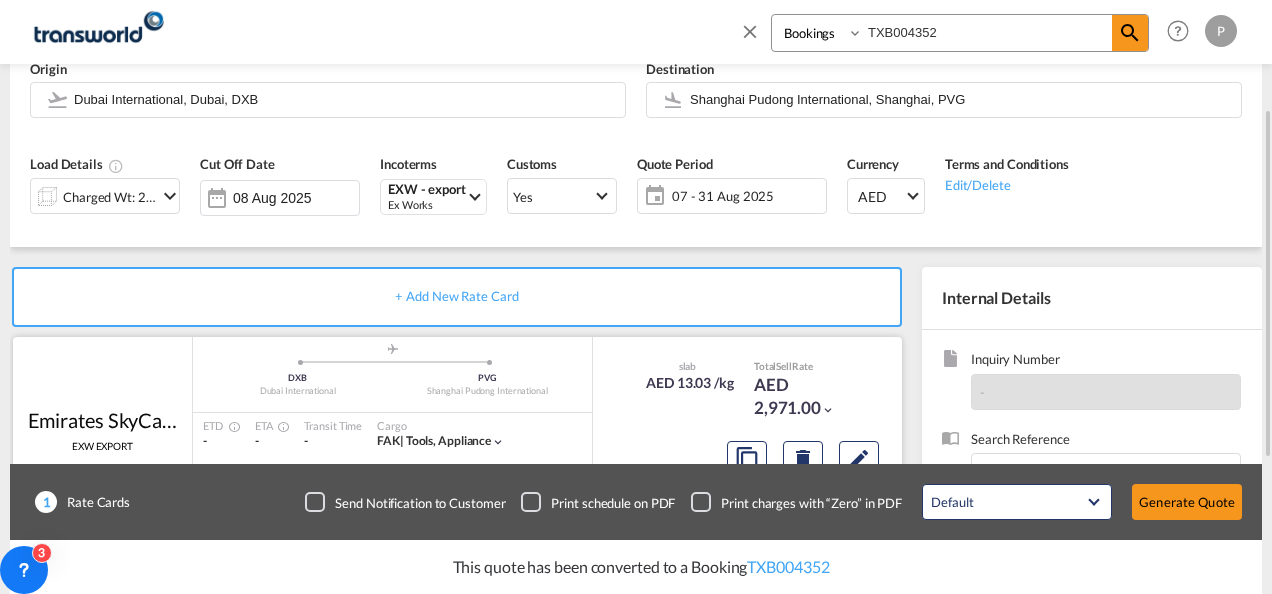 scroll, scrollTop: 162, scrollLeft: 0, axis: vertical 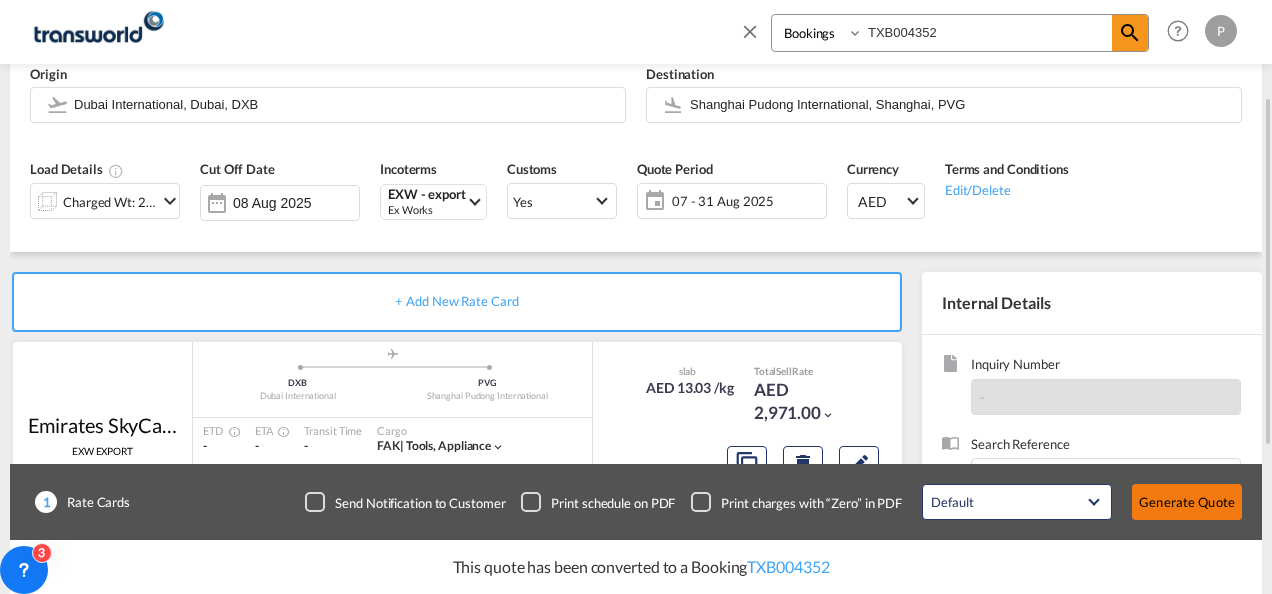 click on "Generate Quote" at bounding box center (1187, 502) 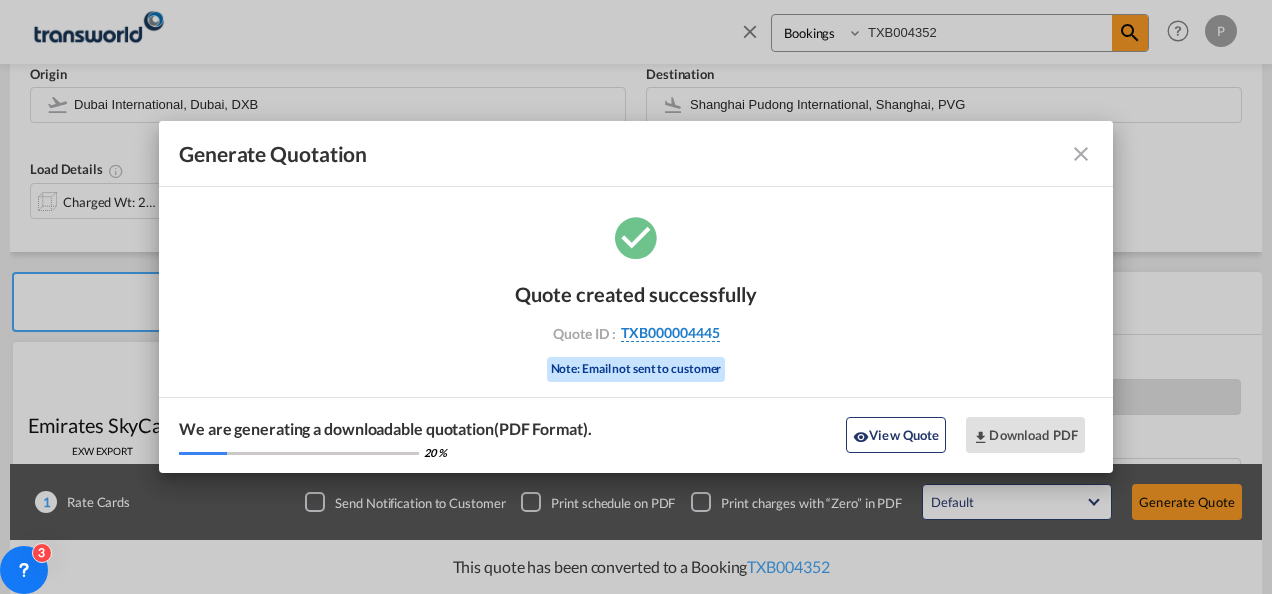 click on "TXB000004445" at bounding box center [670, 333] 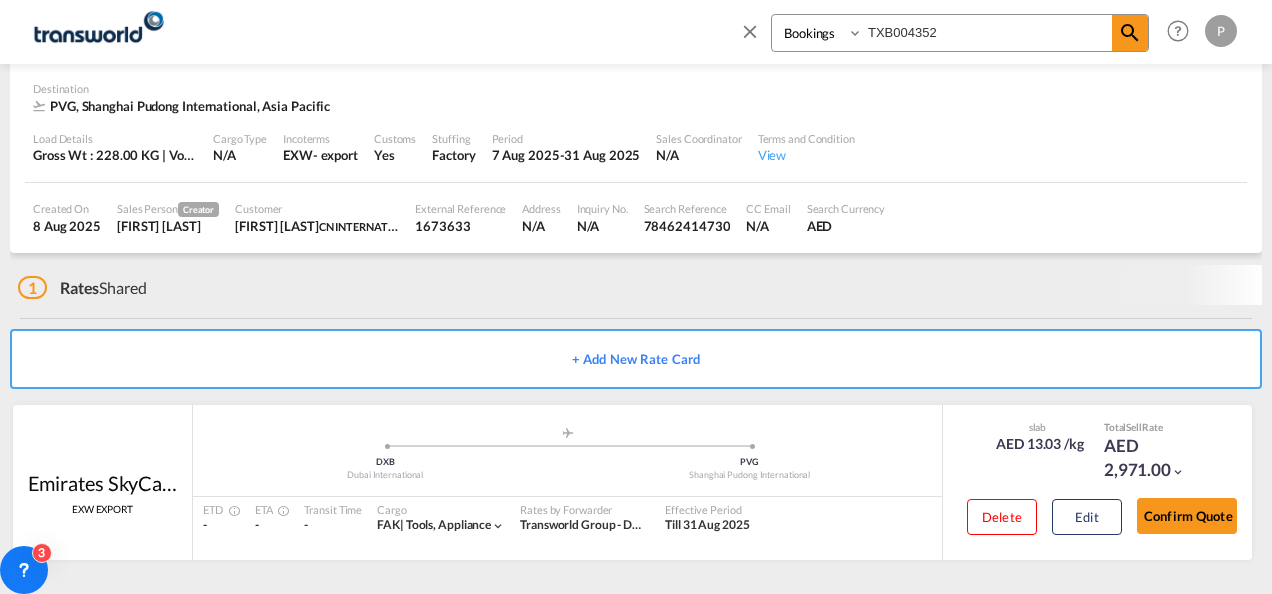 scroll, scrollTop: 122, scrollLeft: 0, axis: vertical 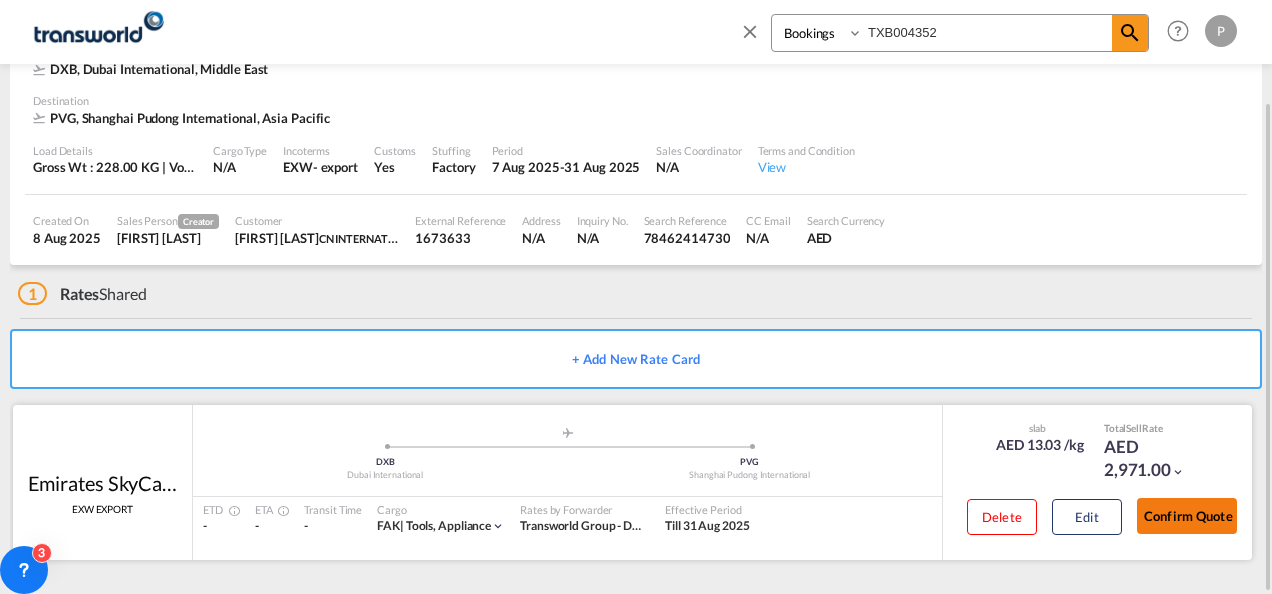 click on "Confirm Quote" at bounding box center [1187, 516] 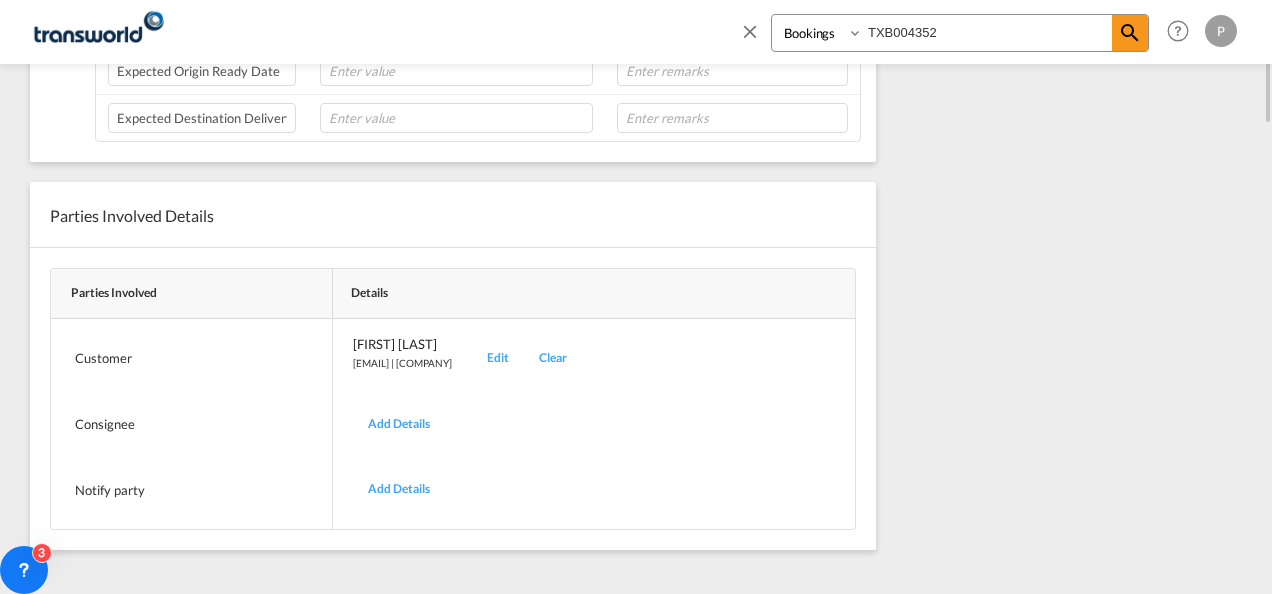 scroll, scrollTop: 0, scrollLeft: 0, axis: both 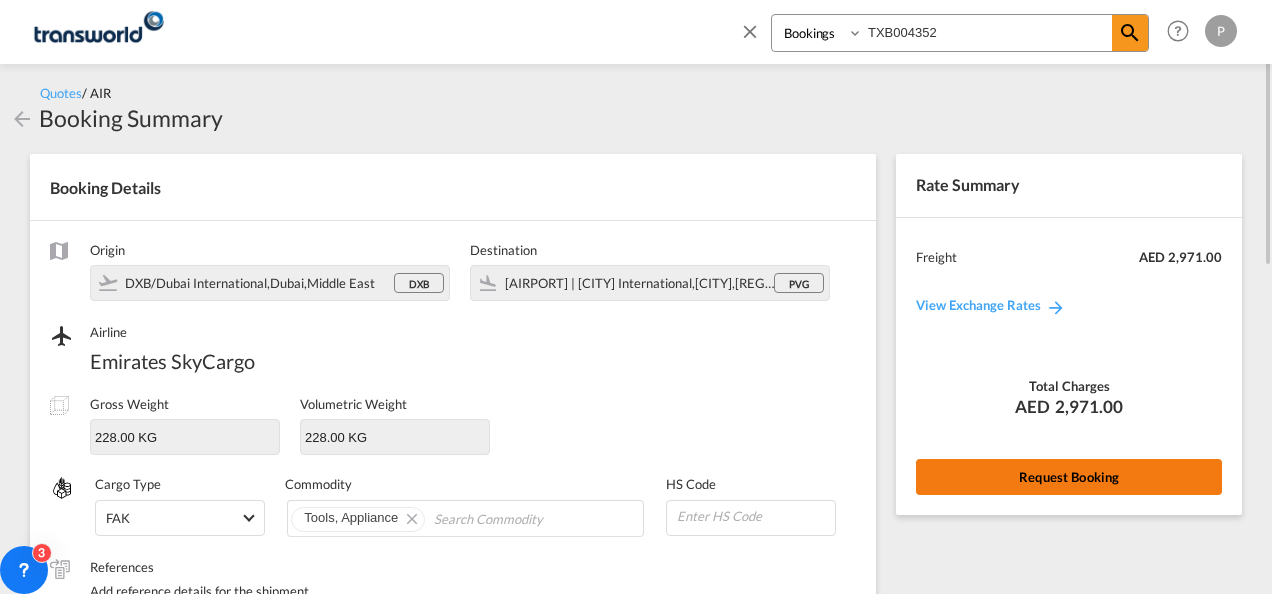 click on "Request Booking" at bounding box center [1069, 477] 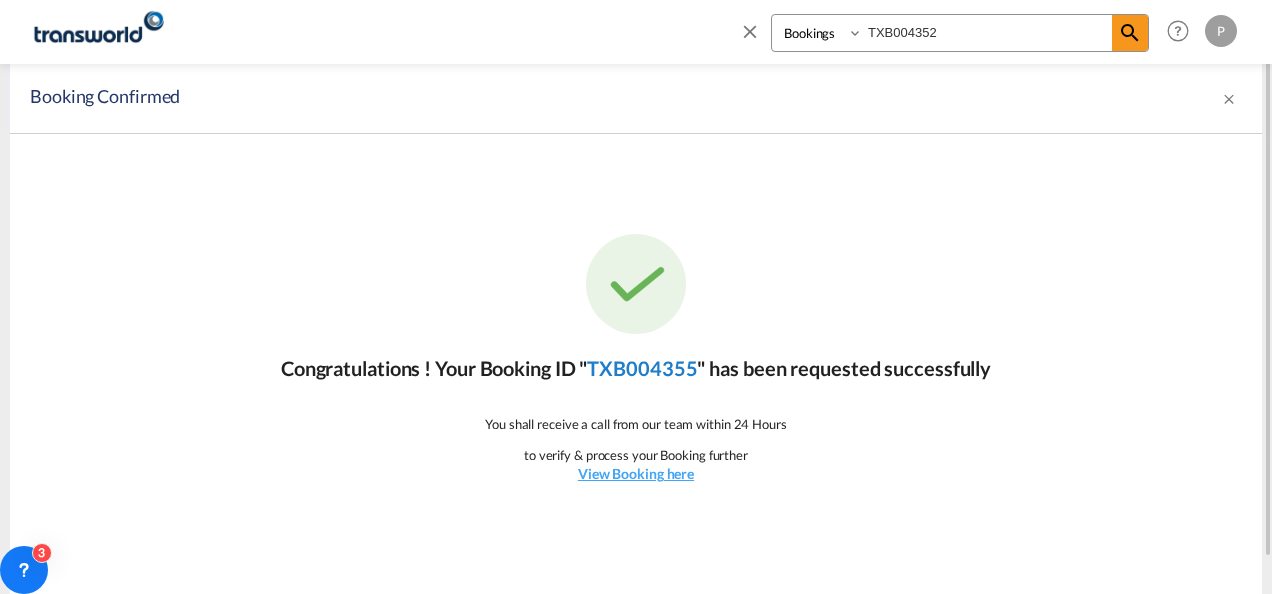 click on "TXB004355" 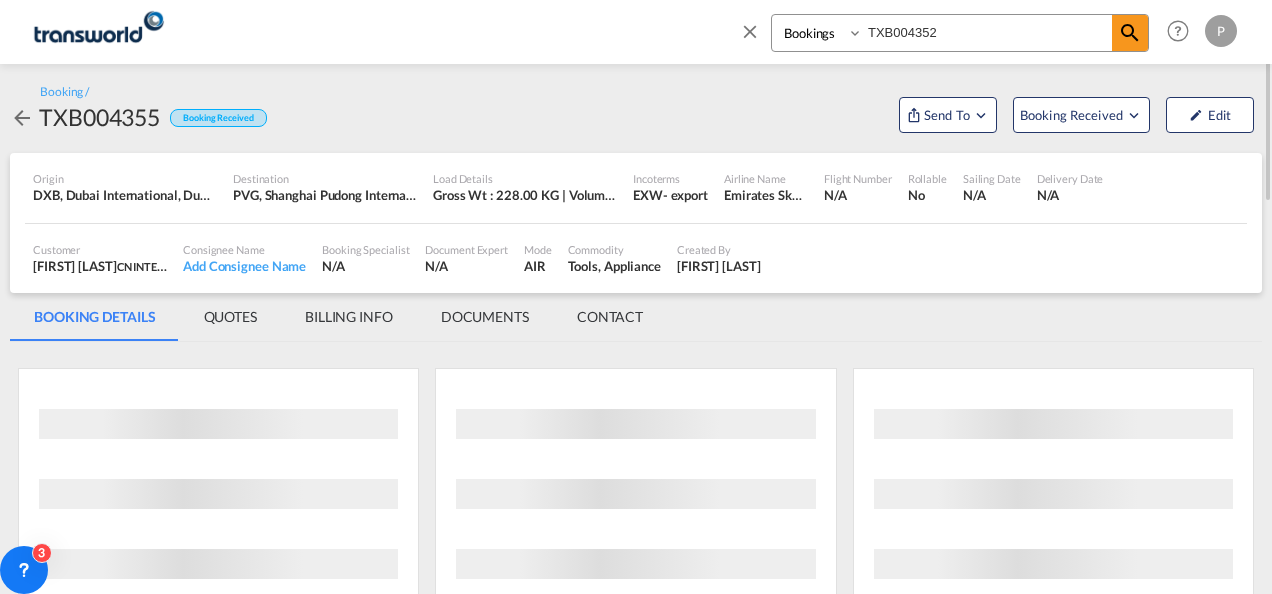 scroll, scrollTop: 0, scrollLeft: 0, axis: both 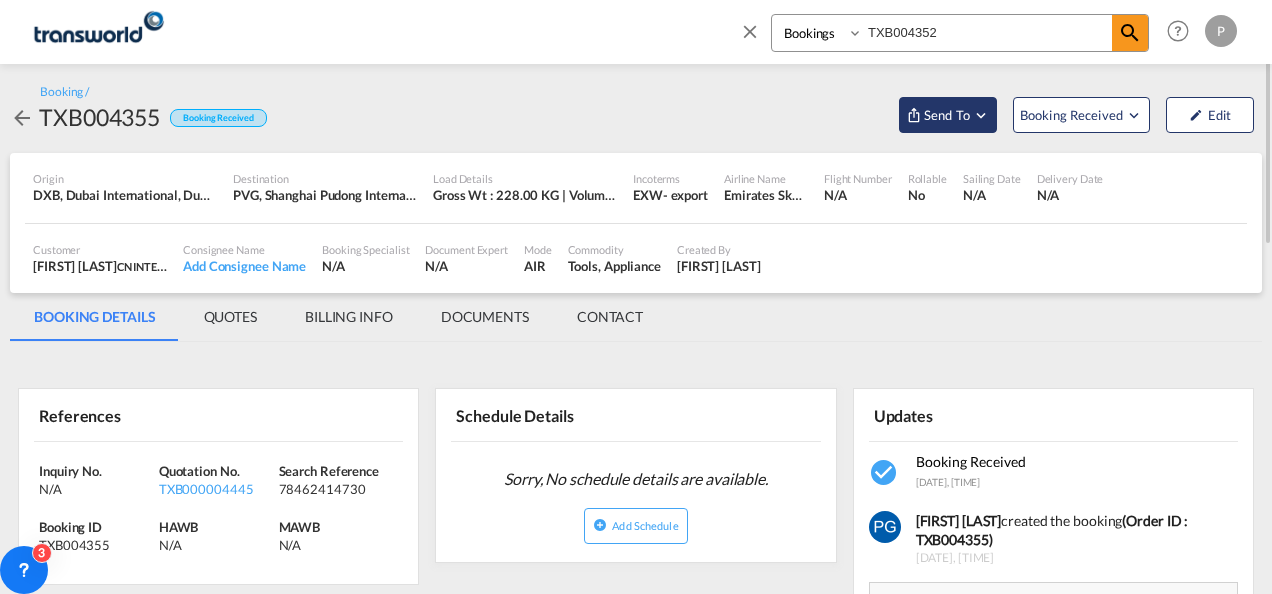 click on "Send To" at bounding box center [947, 115] 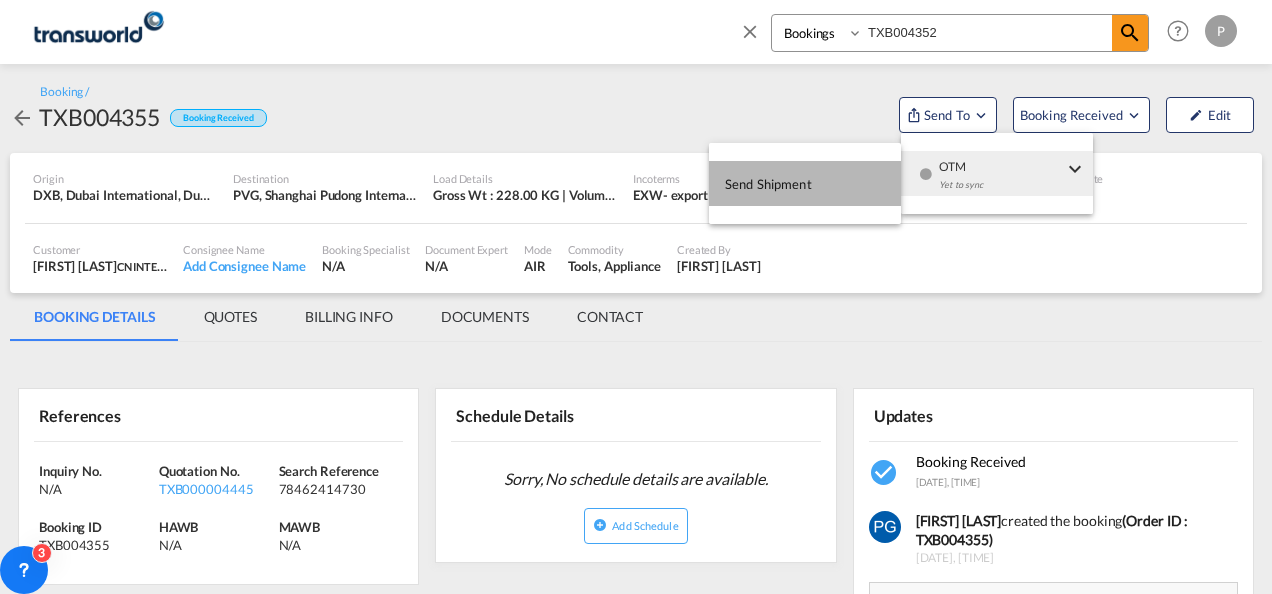 click on "Send Shipment" at bounding box center (768, 184) 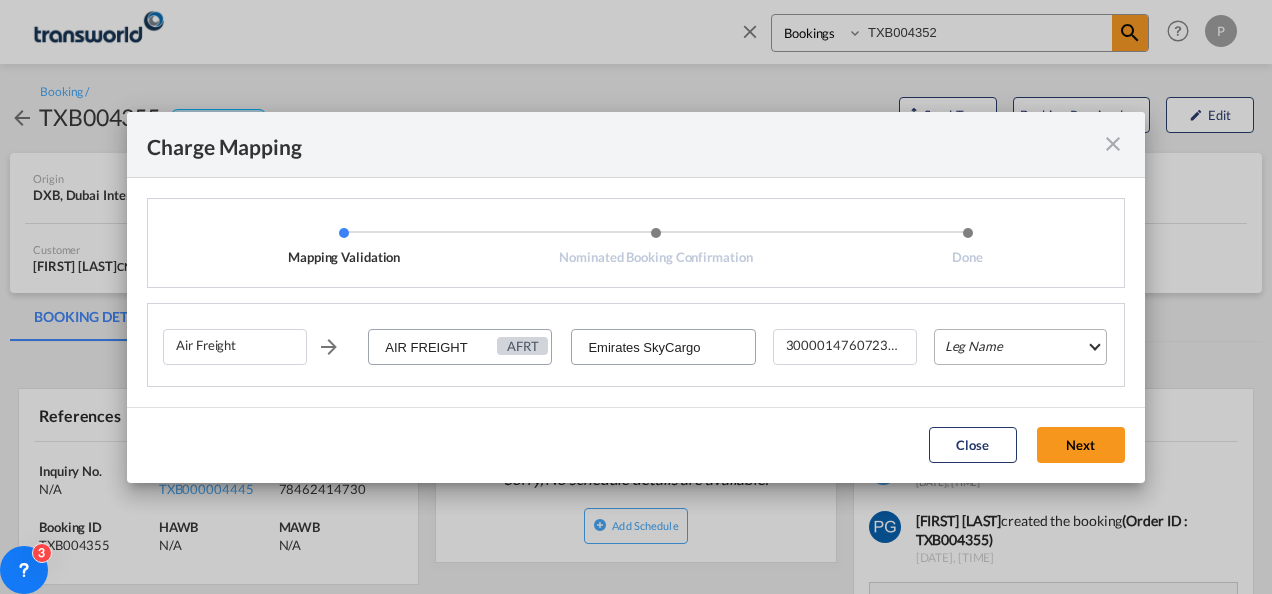 click on "Leg Name HANDLING ORIGIN HANDLING DESTINATION OTHERS TL PICK UP CUSTOMS ORIGIN AIR CUSTOMS DESTINATION TL DELIVERY" at bounding box center (1020, 347) 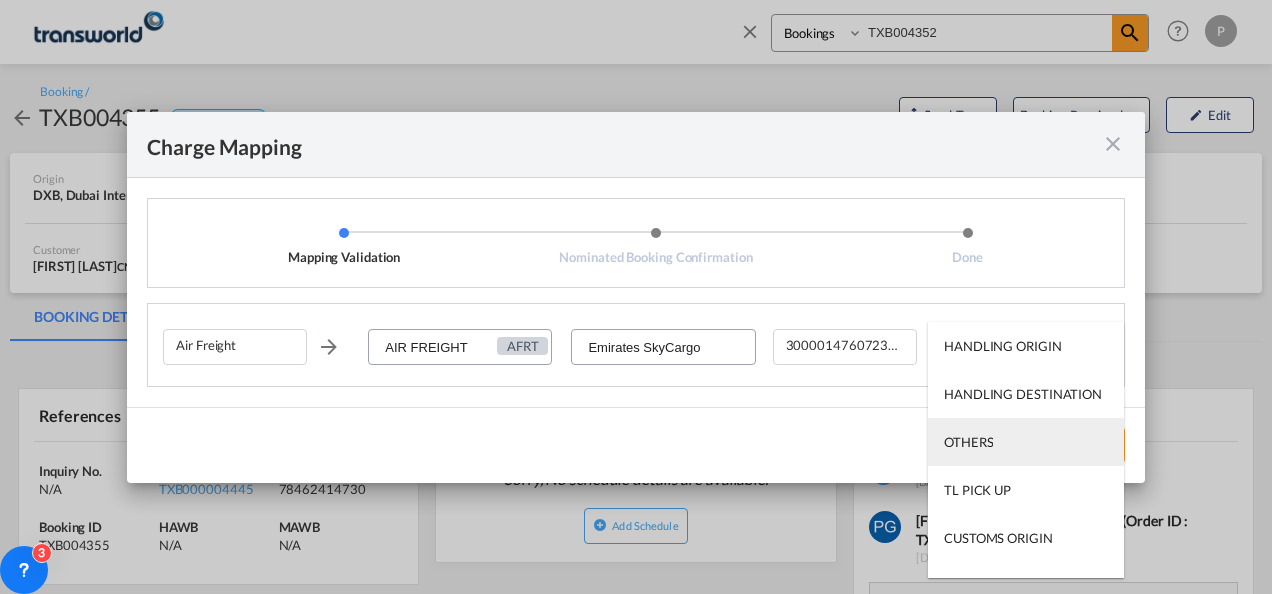 scroll, scrollTop: 128, scrollLeft: 0, axis: vertical 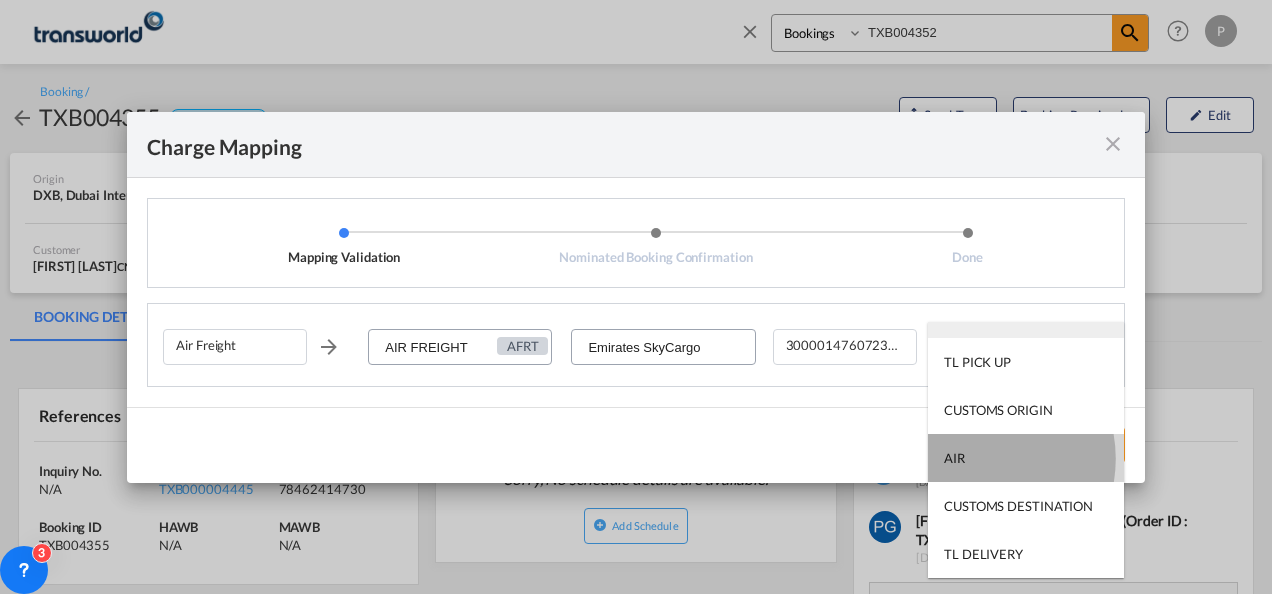 click on "AIR" at bounding box center (1026, 458) 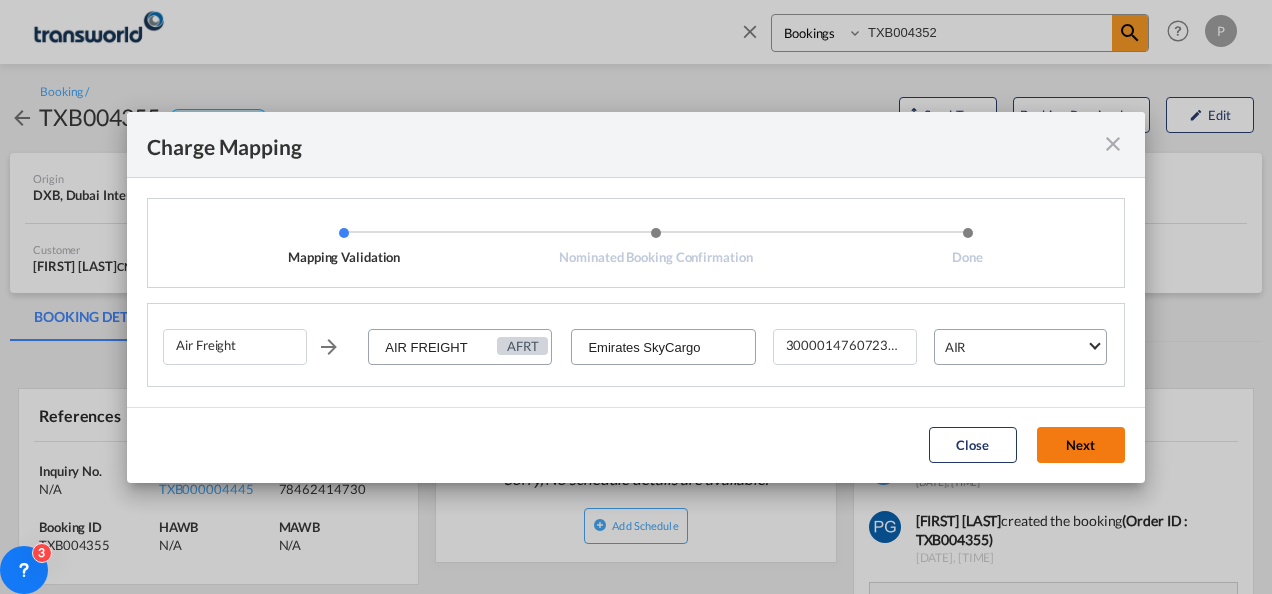 click on "Next" 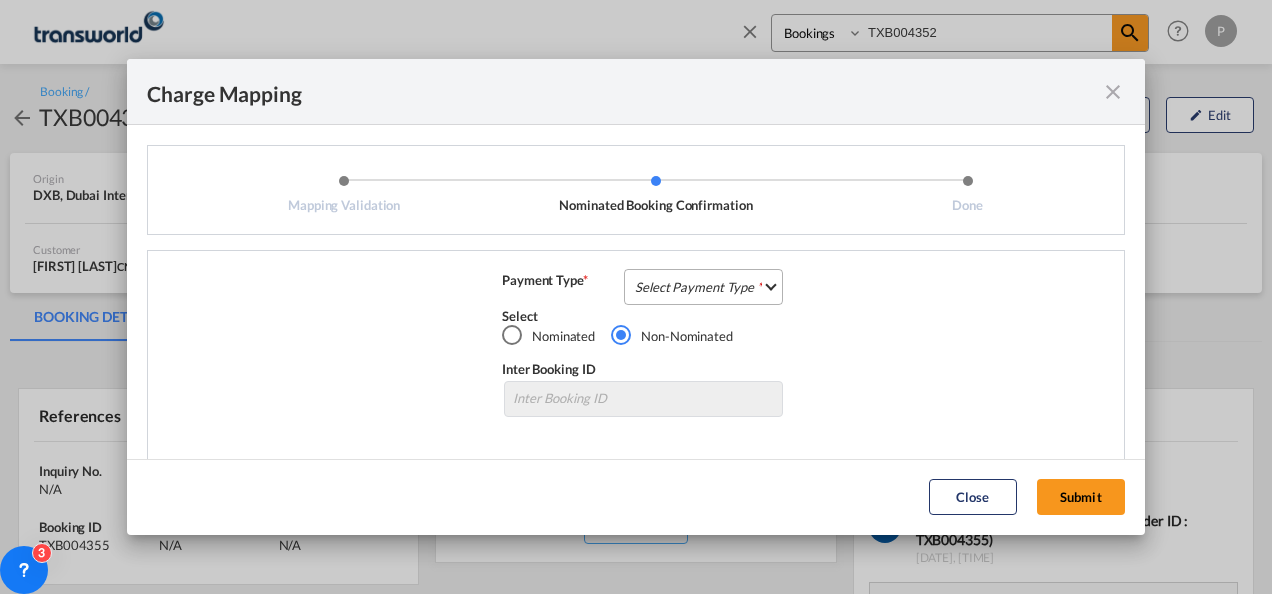 click on "Select Payment Type
COLLECT
PREPAID" at bounding box center (703, 287) 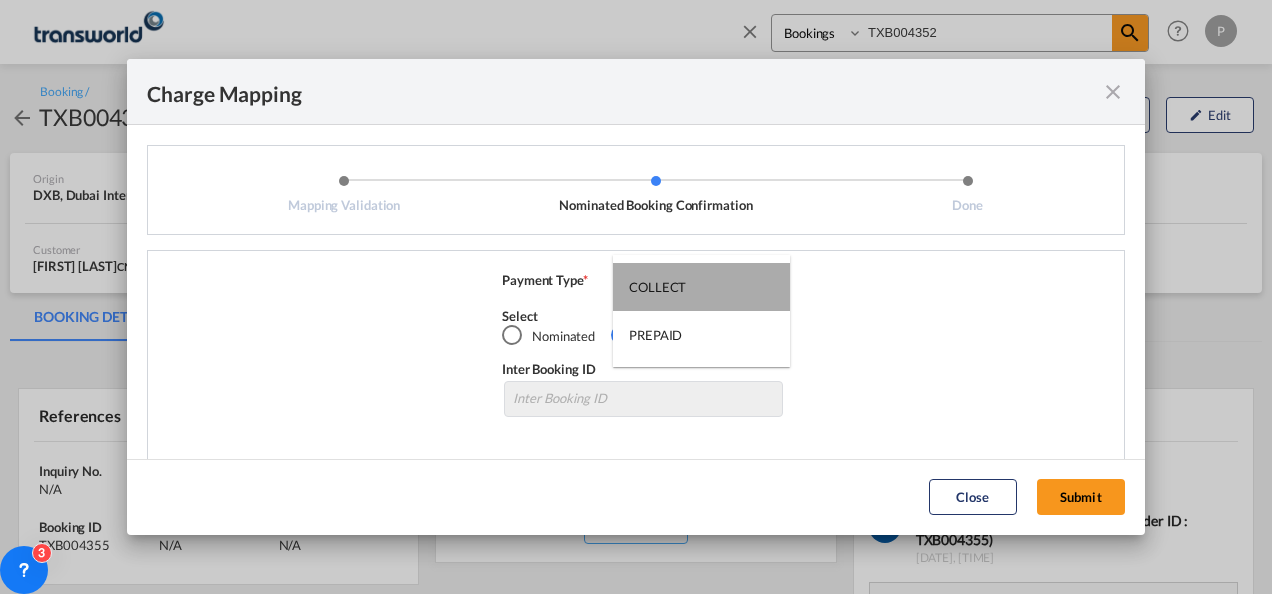 click on "COLLECT" at bounding box center (701, 287) 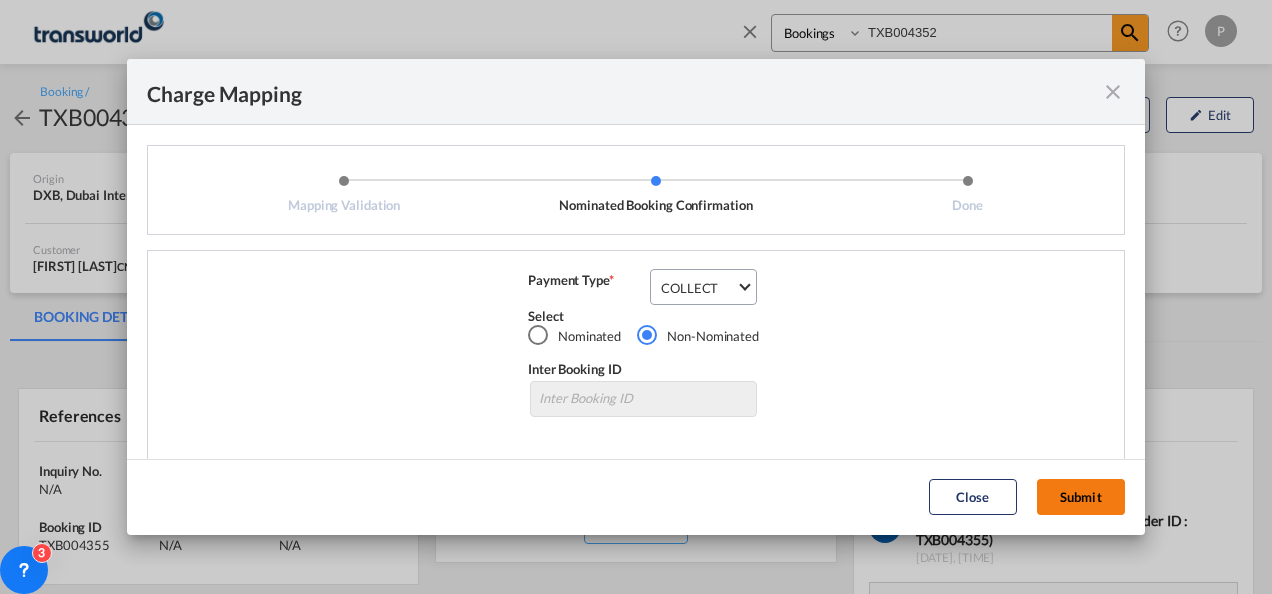 click on "Submit" 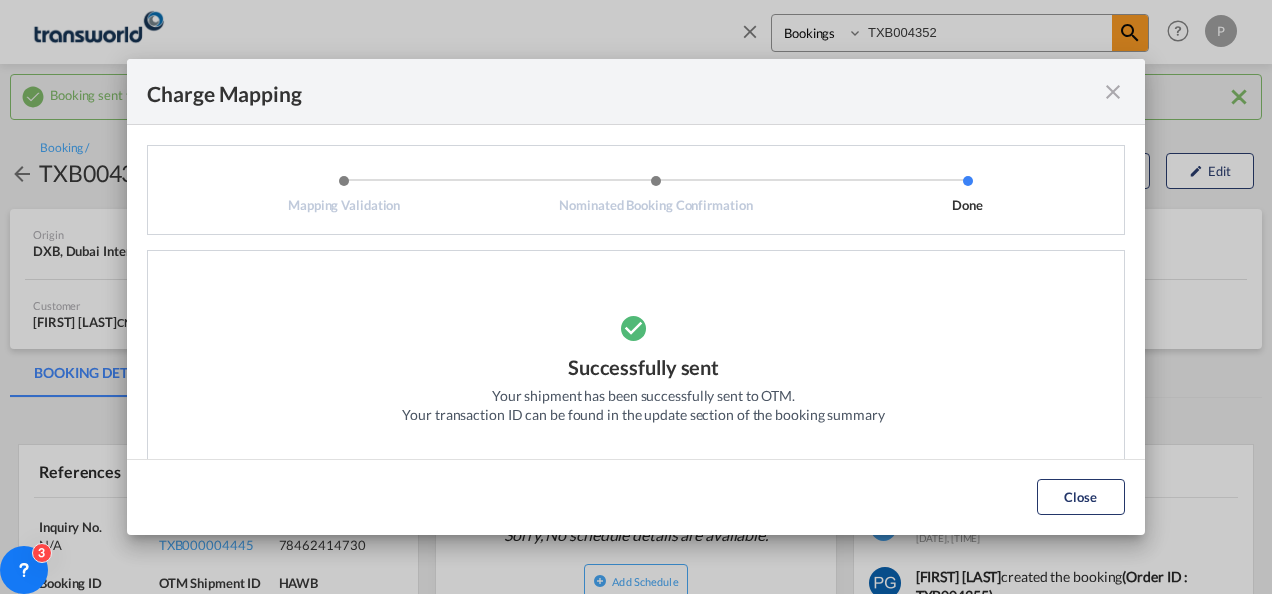 click at bounding box center [1113, 92] 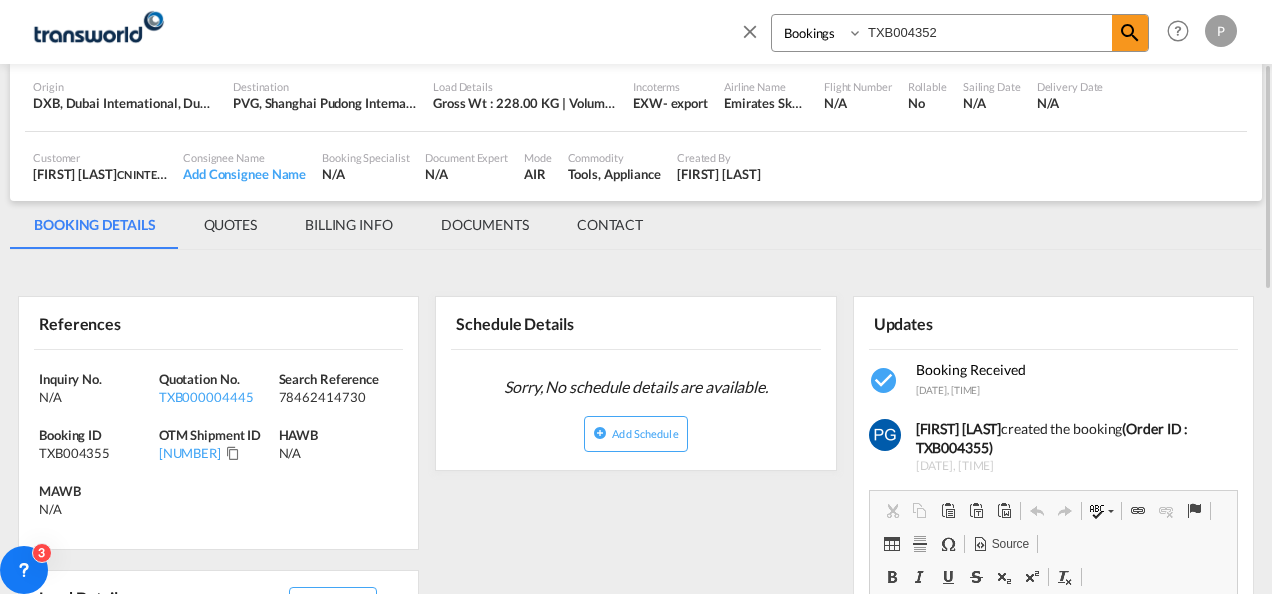 scroll, scrollTop: 153, scrollLeft: 0, axis: vertical 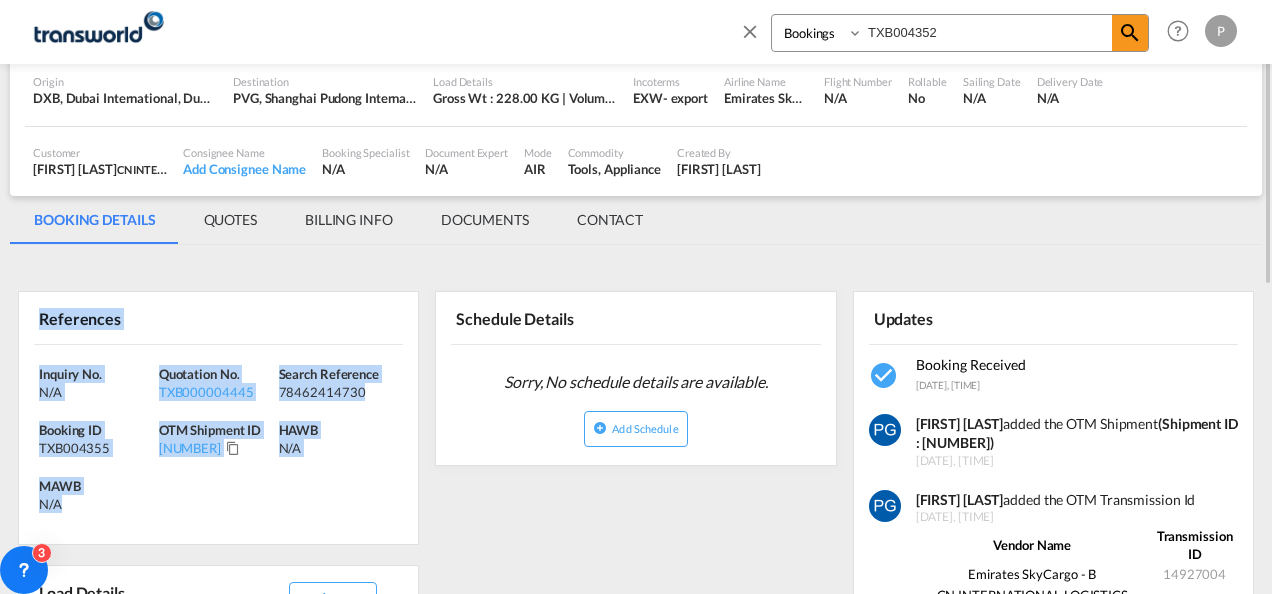 drag, startPoint x: 35, startPoint y: 320, endPoint x: 100, endPoint y: 529, distance: 218.87439 